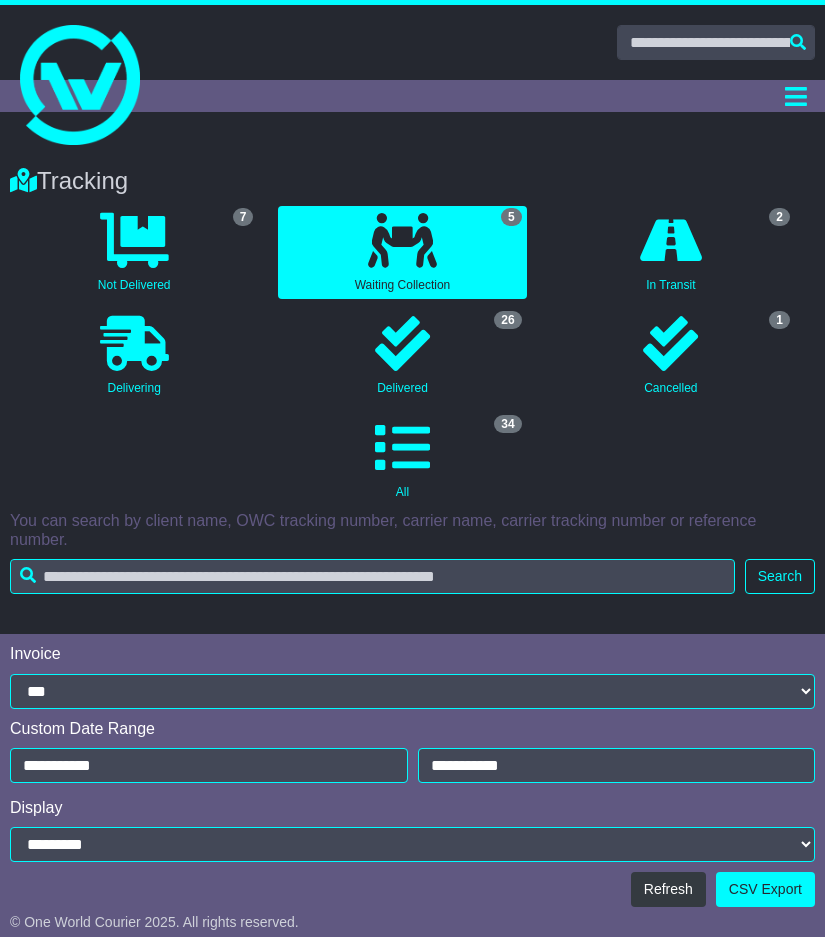 scroll, scrollTop: 700, scrollLeft: 0, axis: vertical 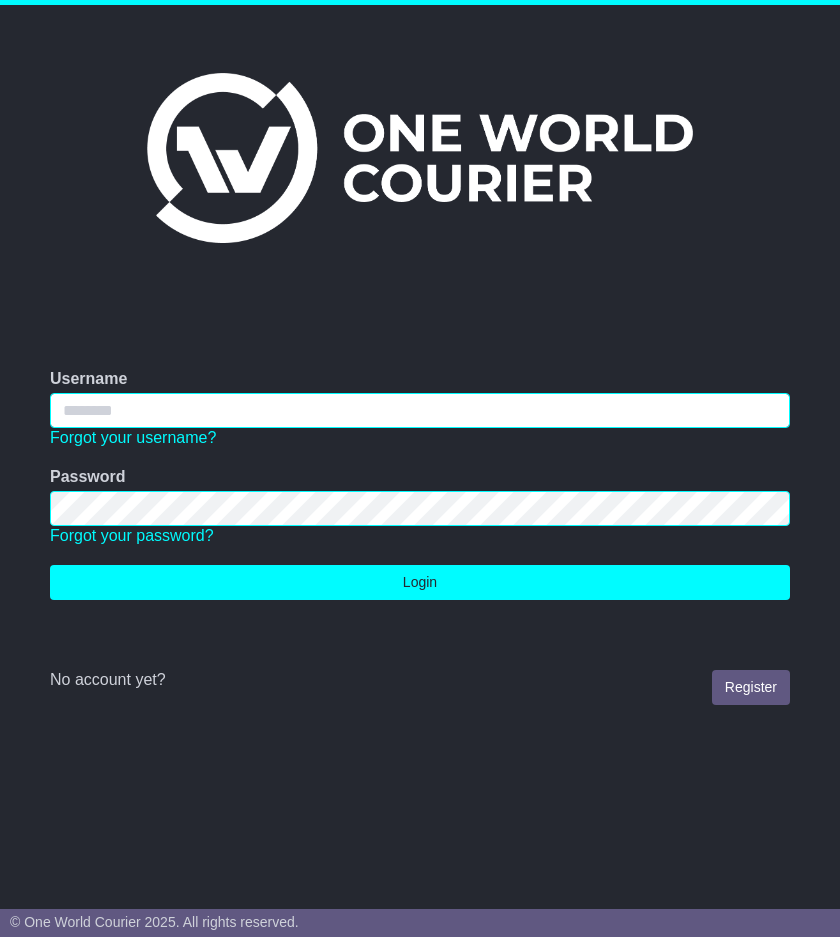type on "**********" 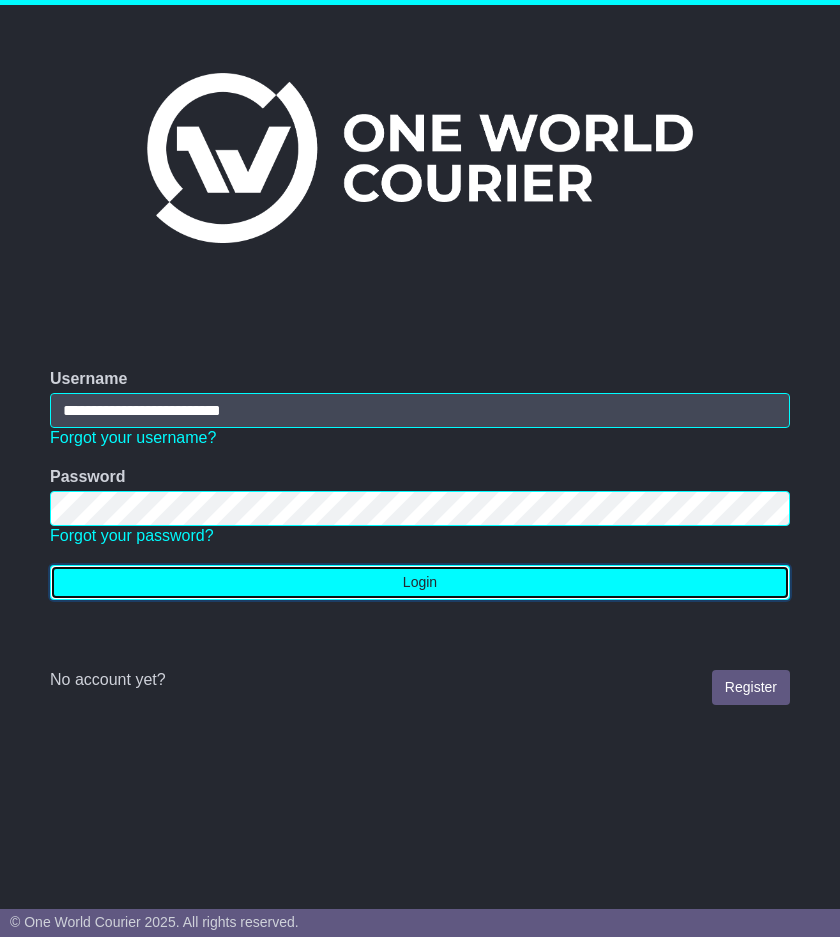 click on "Login" at bounding box center (420, 582) 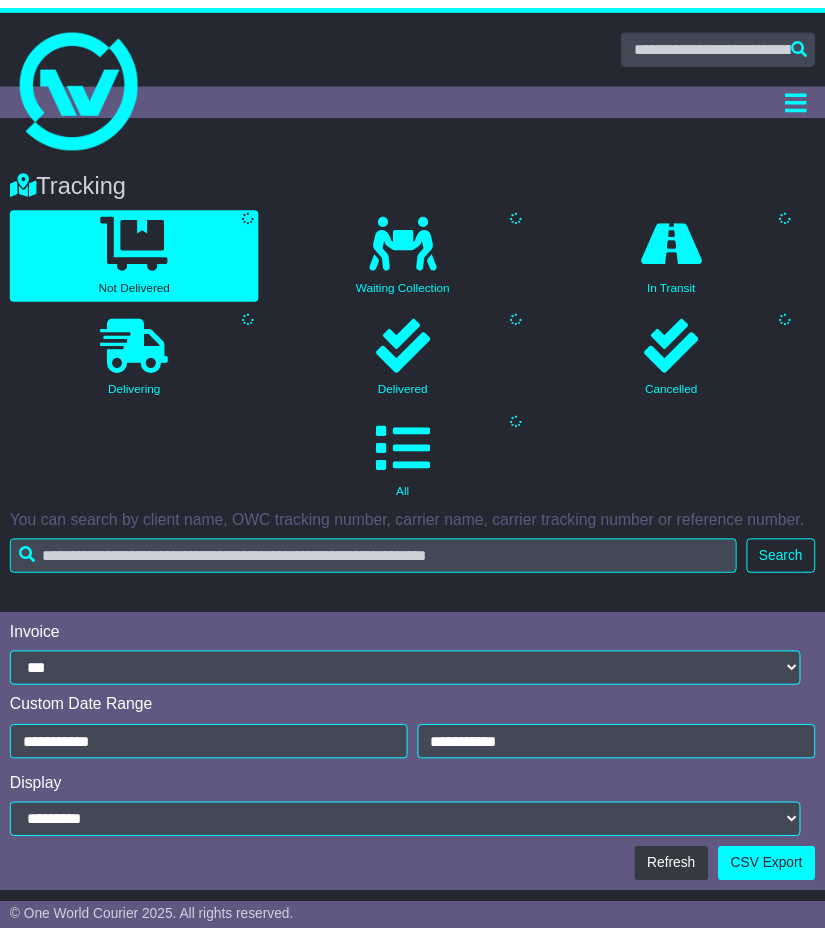 scroll, scrollTop: 0, scrollLeft: 0, axis: both 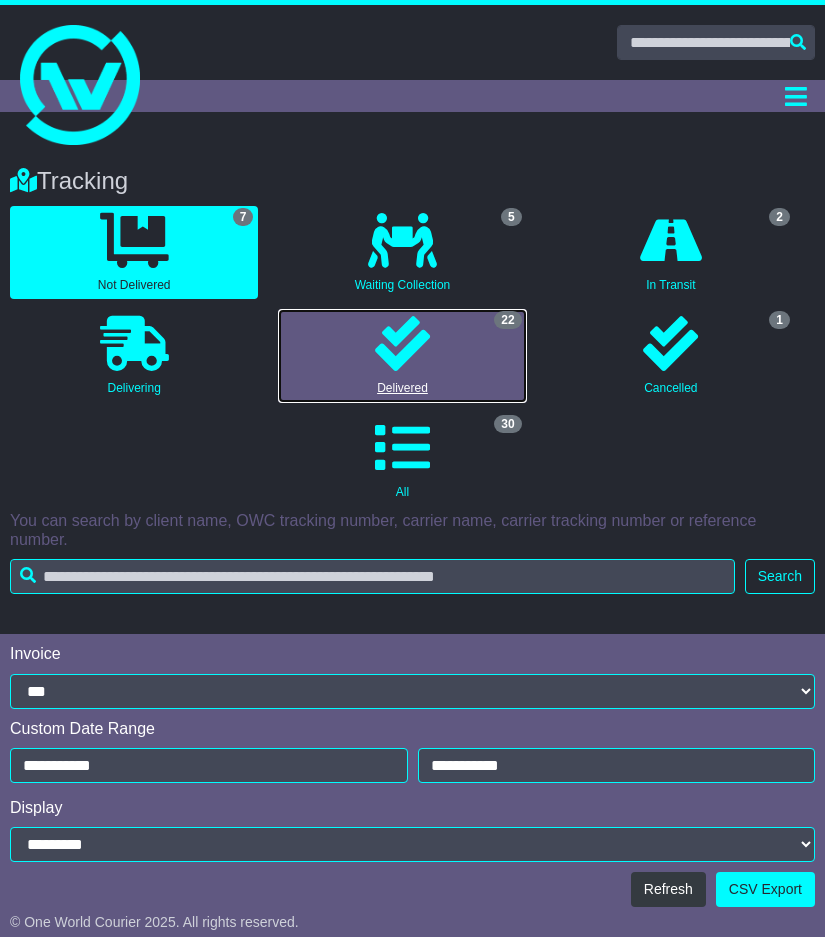 click on "22 [ADDRESS]" at bounding box center [402, 355] 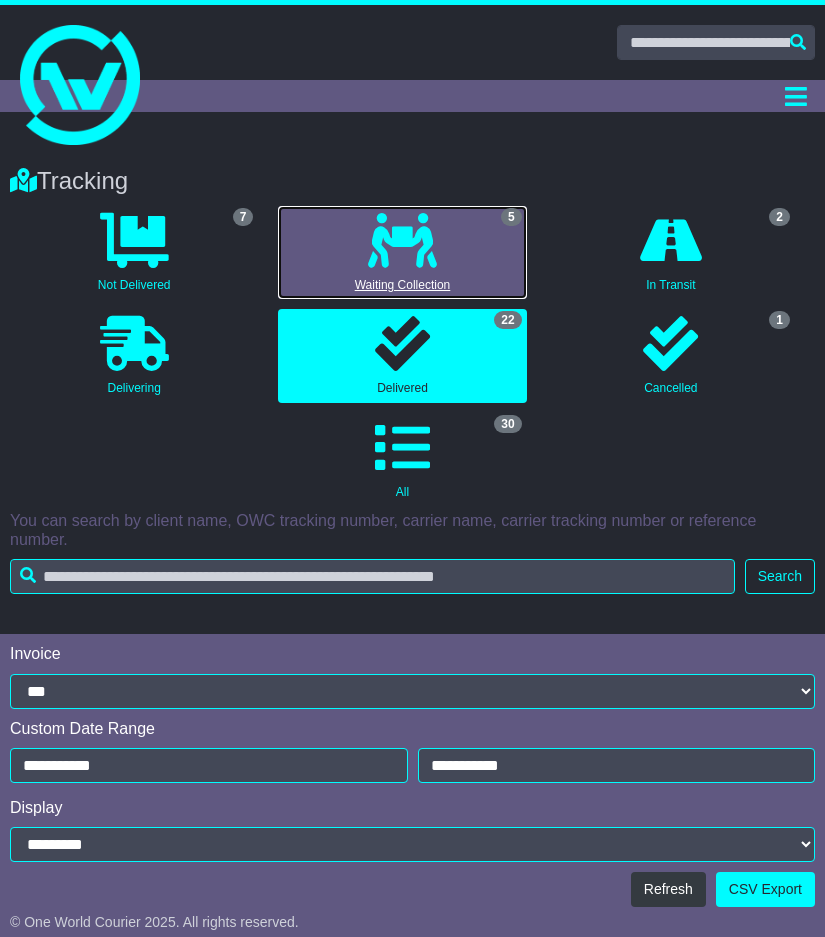 click at bounding box center (402, 240) 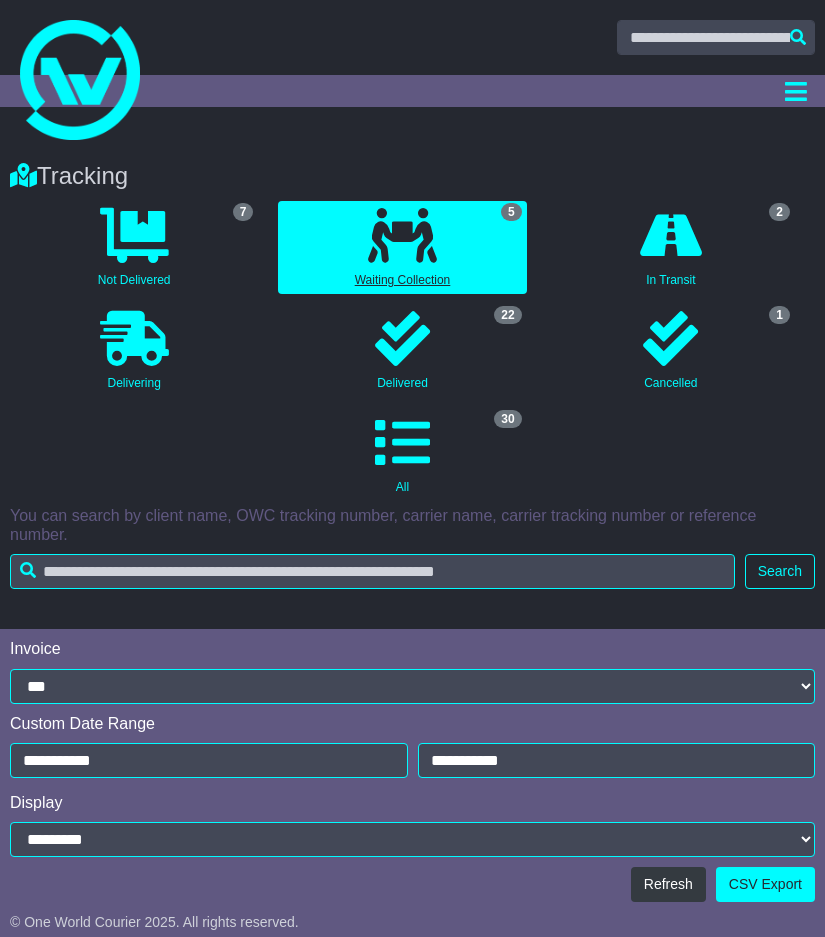 scroll, scrollTop: 0, scrollLeft: 0, axis: both 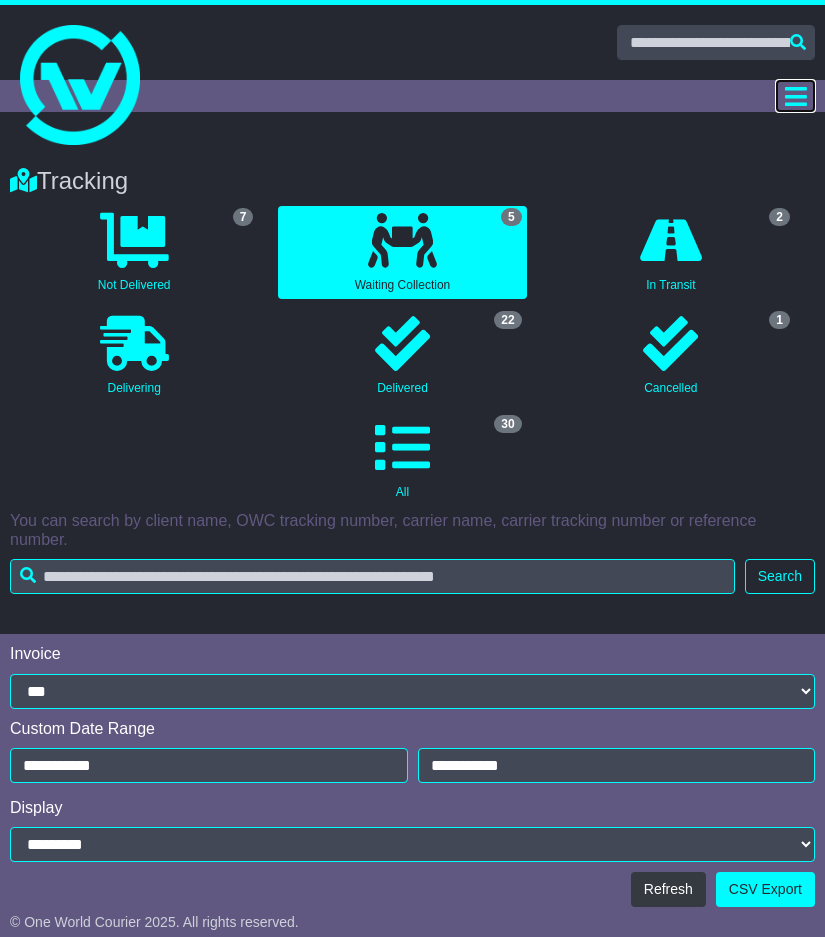click at bounding box center (796, 96) 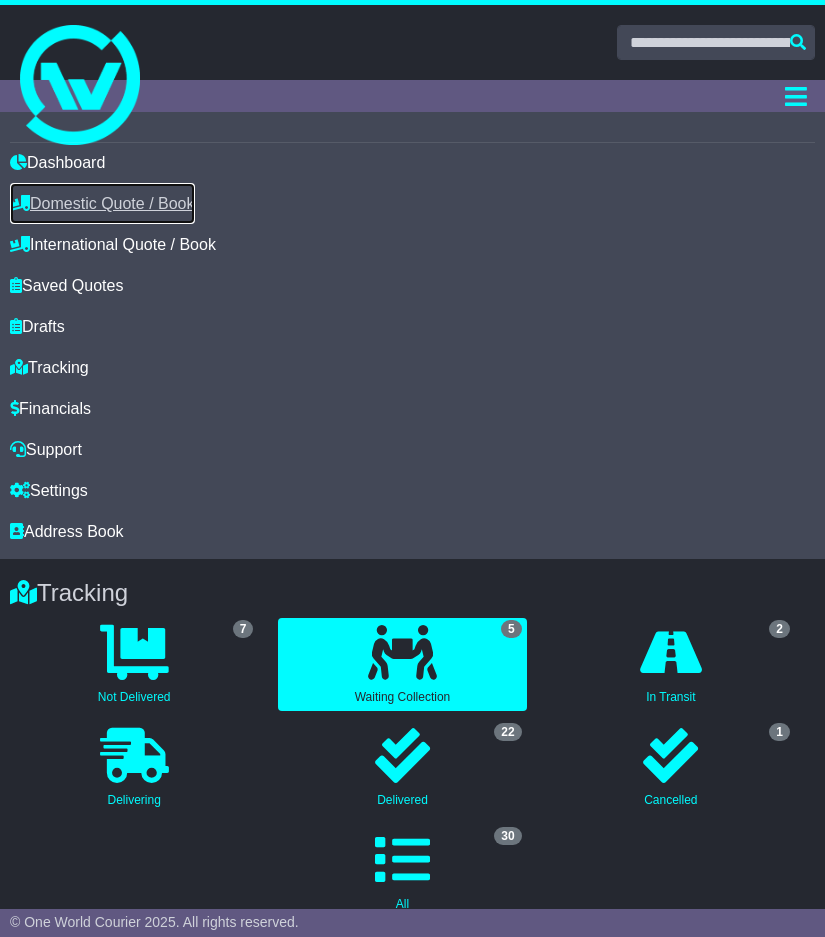 click on "Domestic Quote / Book" at bounding box center [102, 203] 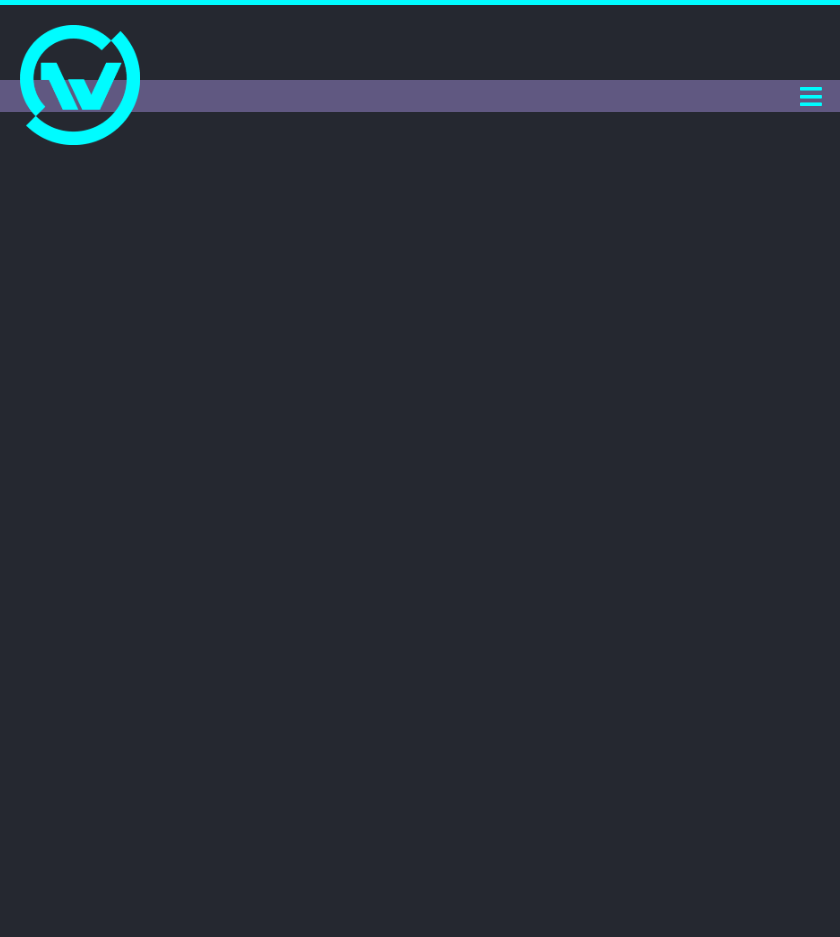 scroll, scrollTop: 0, scrollLeft: 0, axis: both 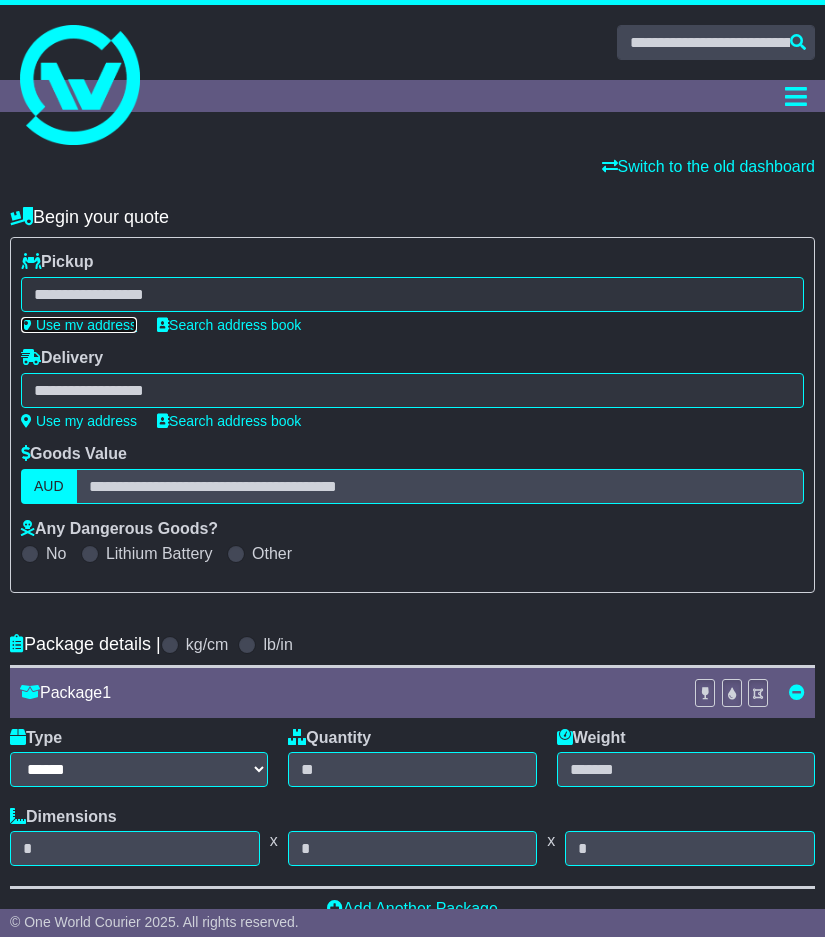 click on "Use my address" at bounding box center (79, 325) 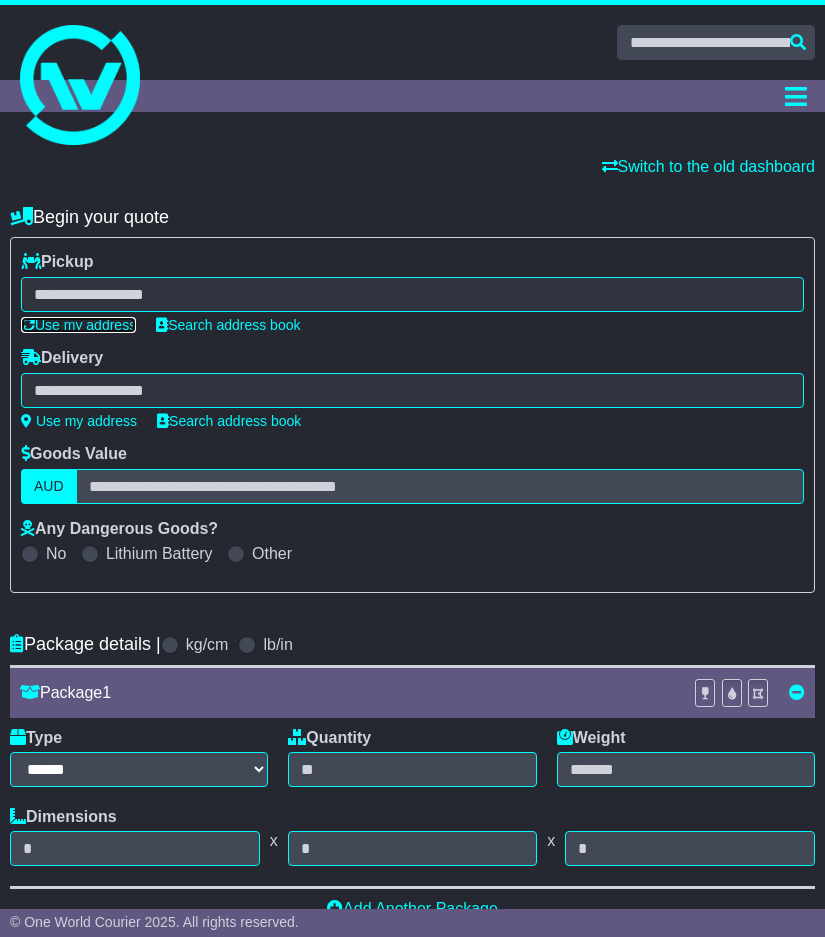type on "**********" 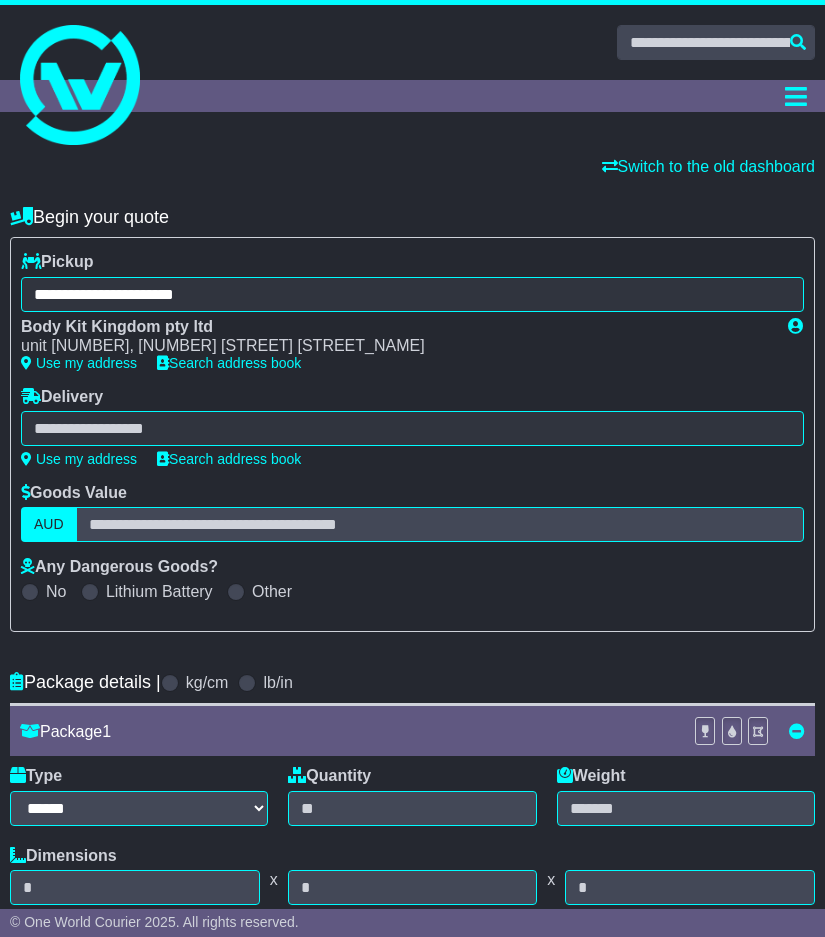 click at bounding box center [412, 428] 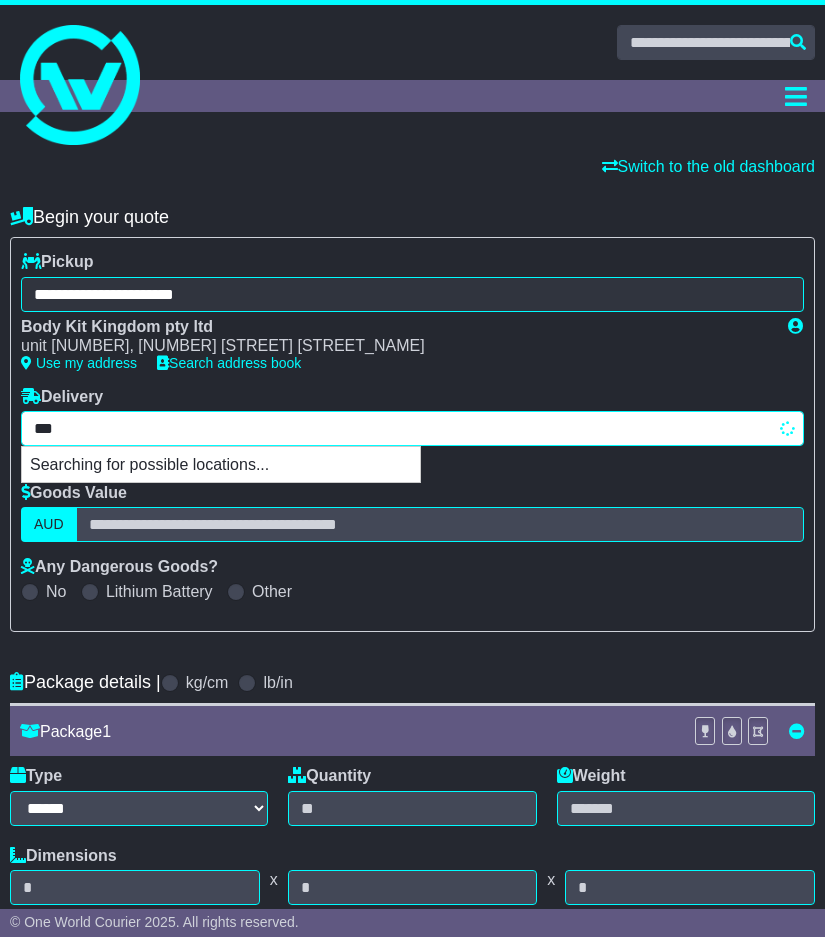 type on "****" 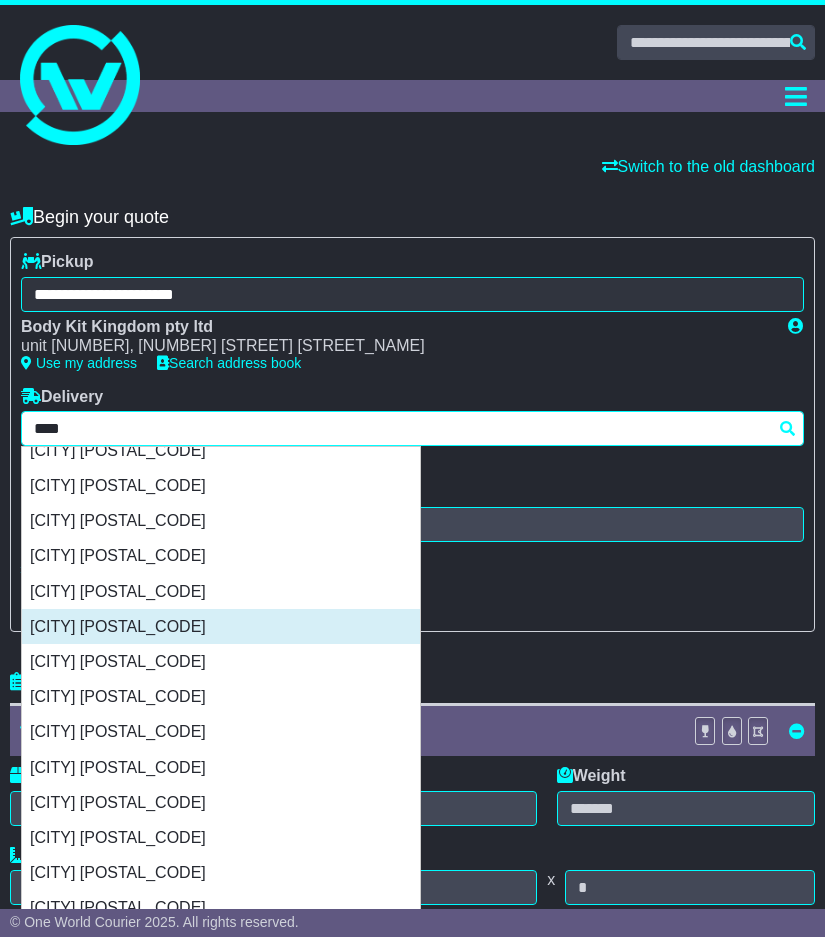 scroll, scrollTop: 980, scrollLeft: 0, axis: vertical 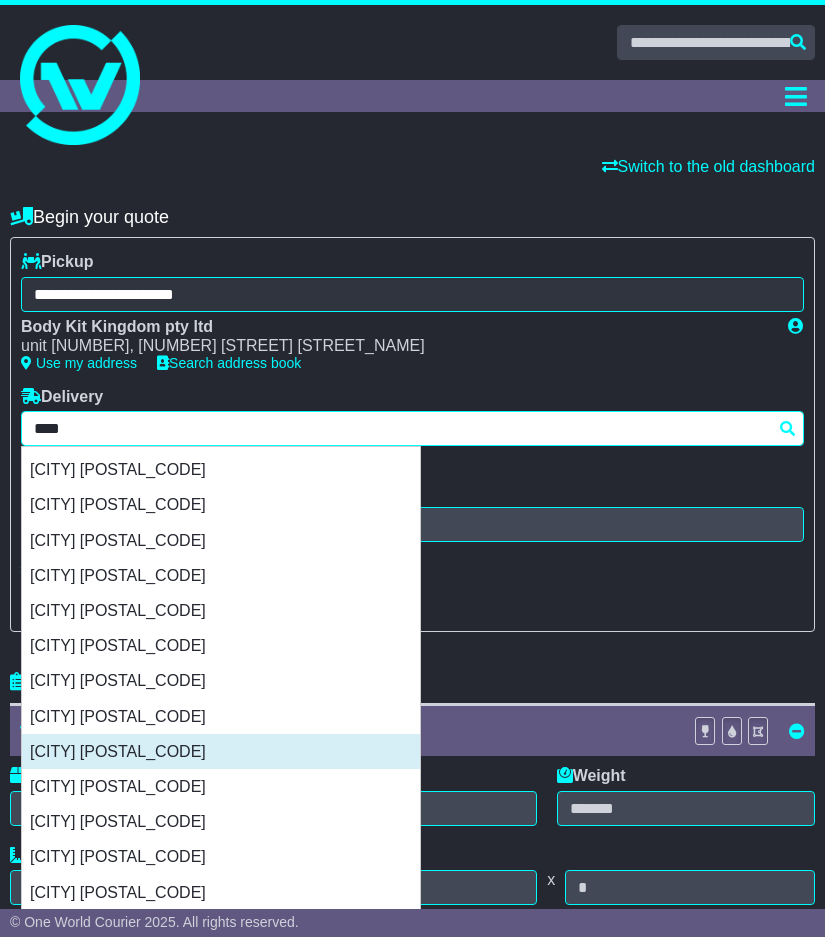 click on "TOOLOOA 4680" at bounding box center (221, 751) 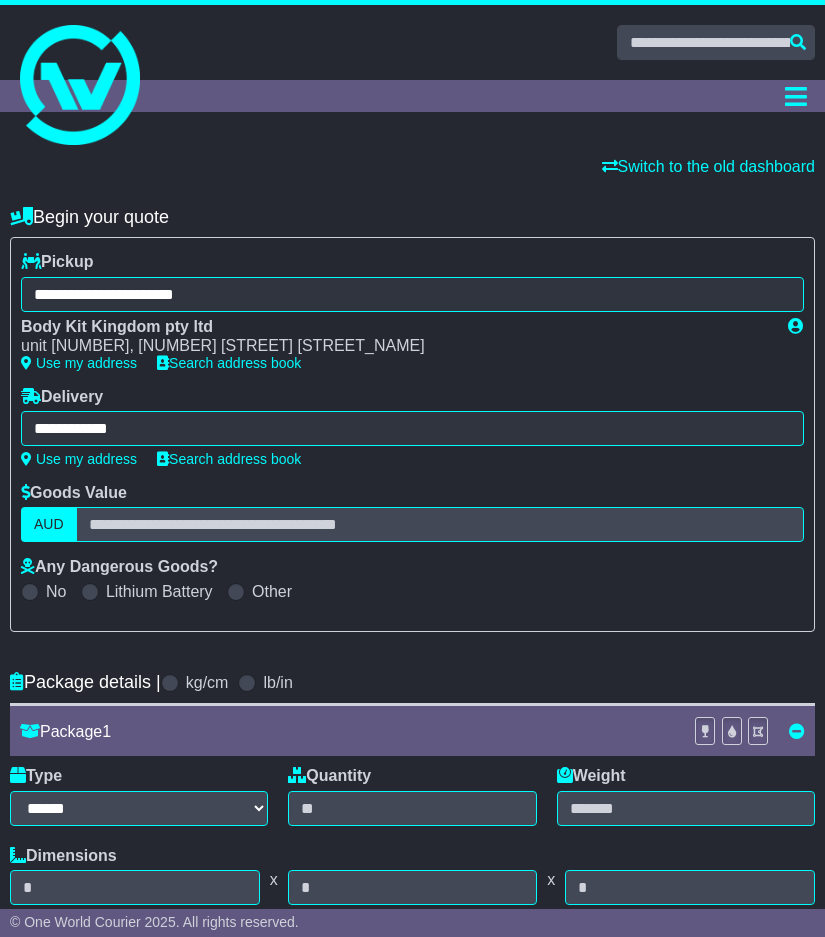 type on "**********" 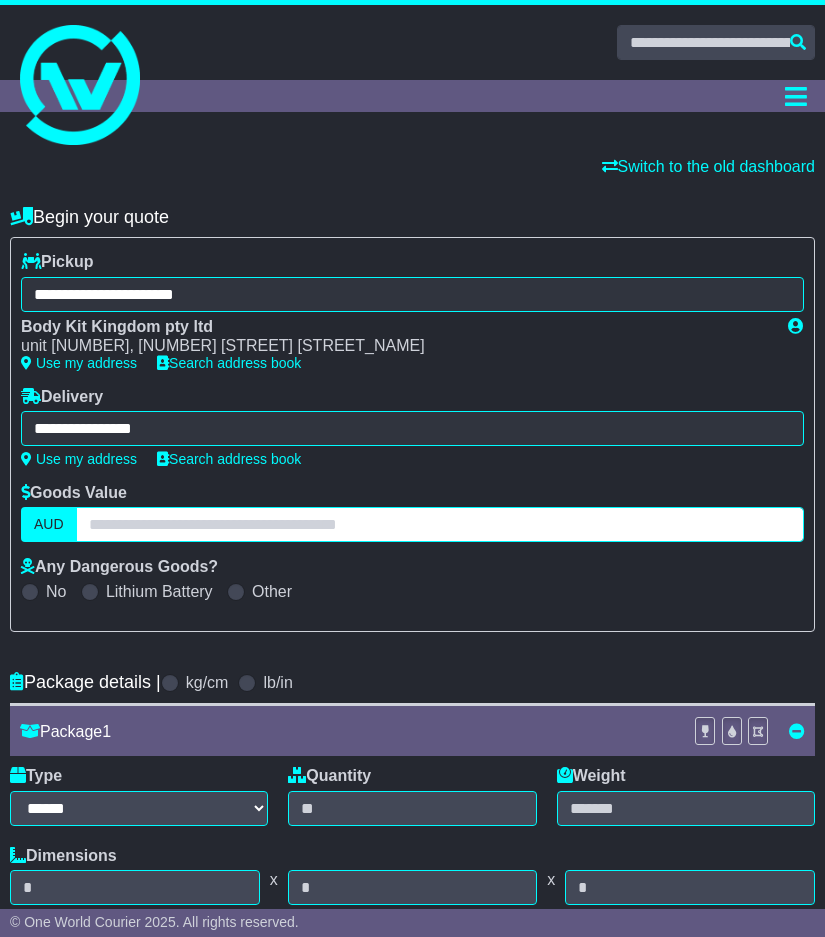 click at bounding box center (440, 524) 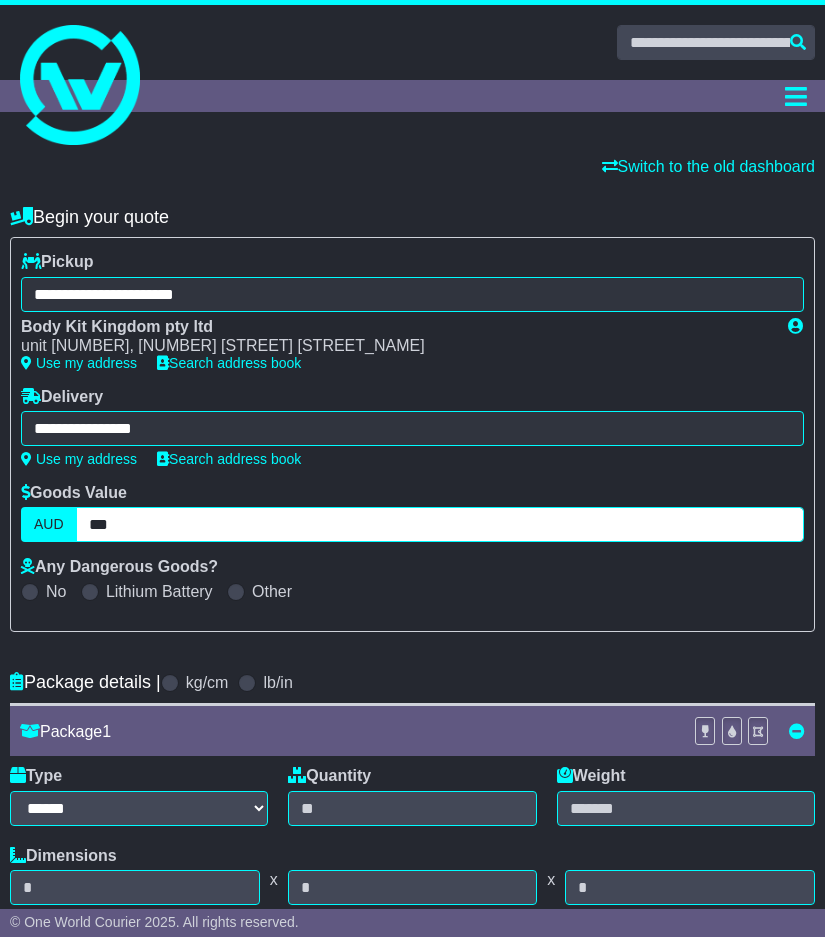 type on "***" 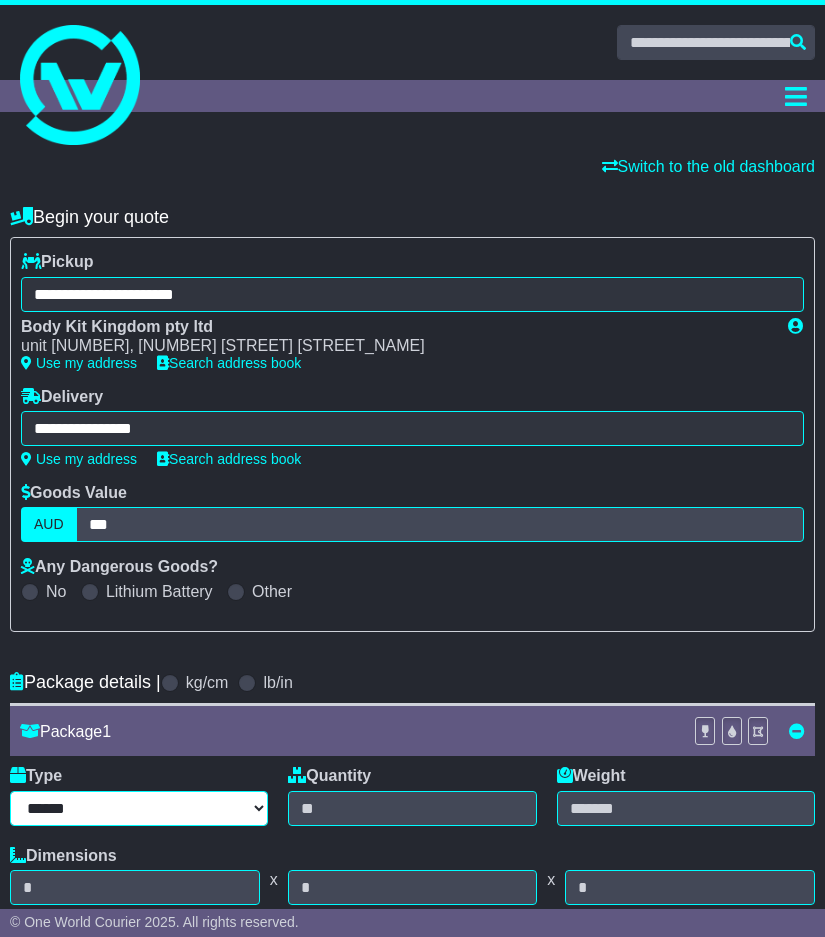 click on "****** ****** *** ******** ***** **** **** ****** *** *******" at bounding box center [139, 808] 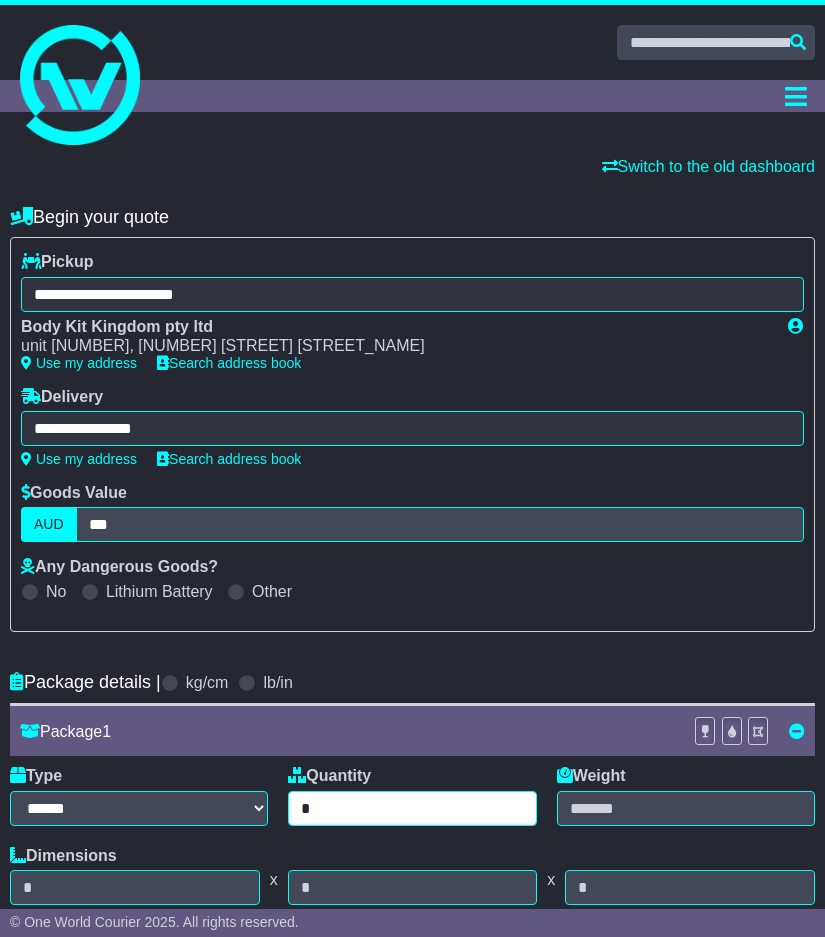 type on "*" 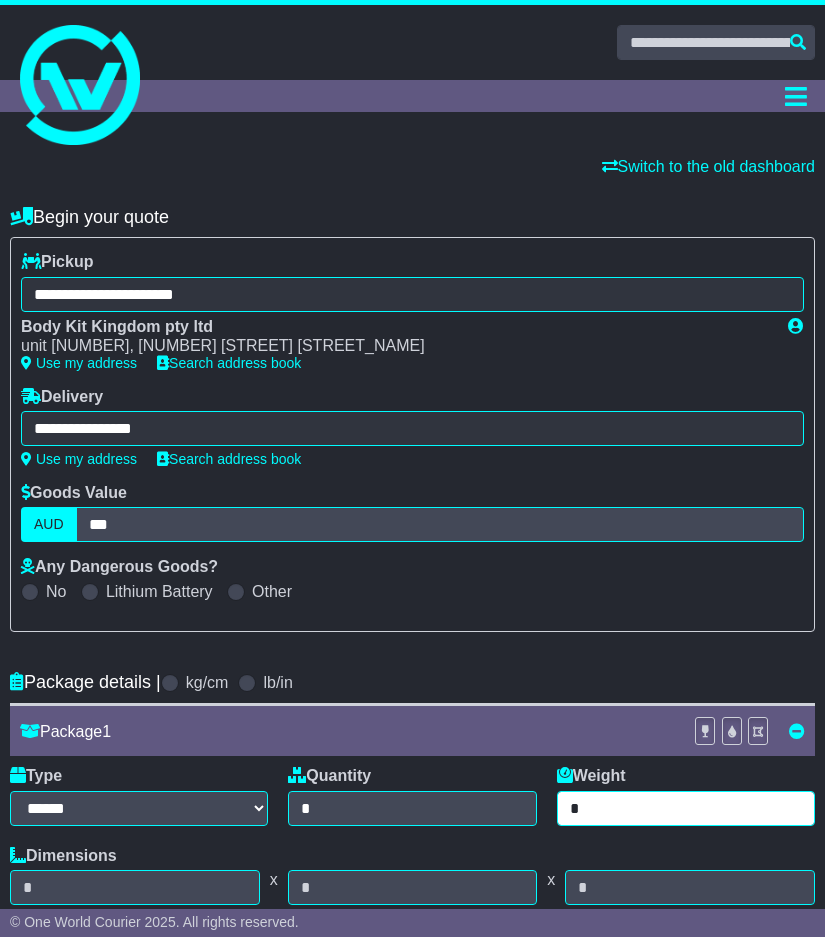 type on "*" 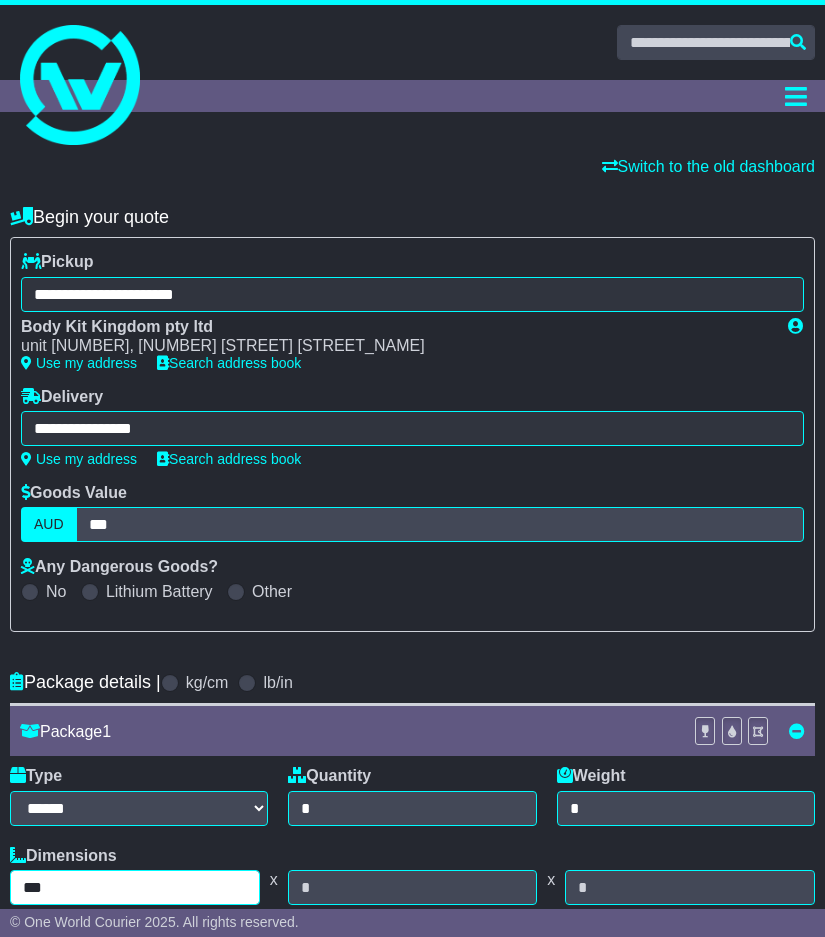 type on "***" 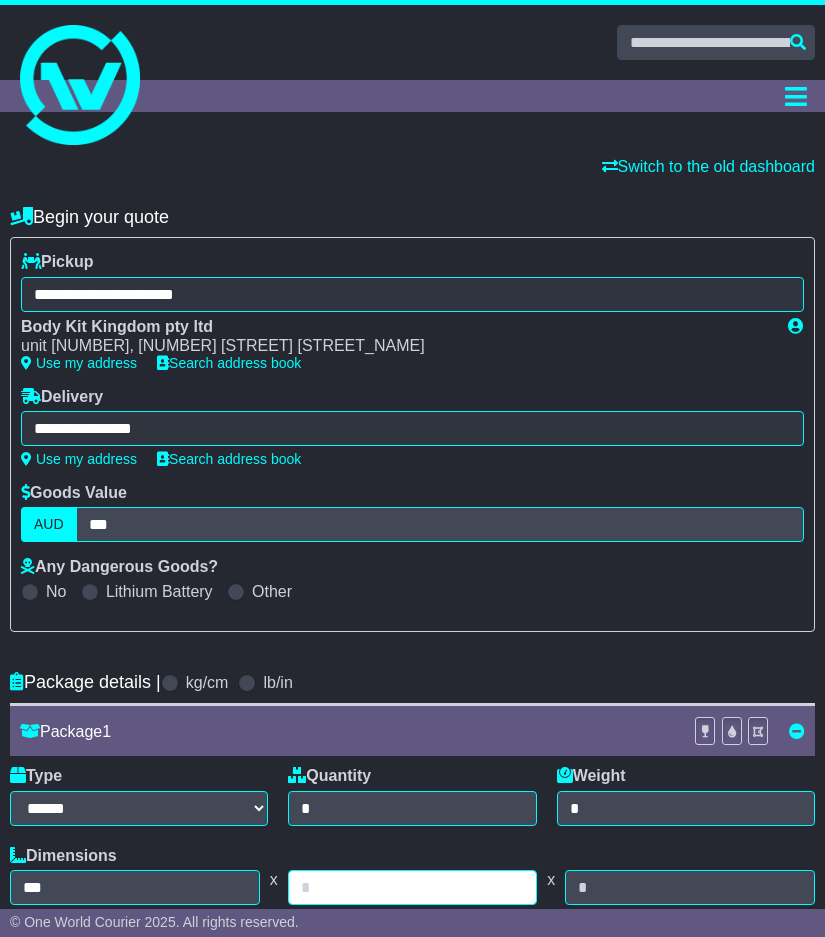 type on "*" 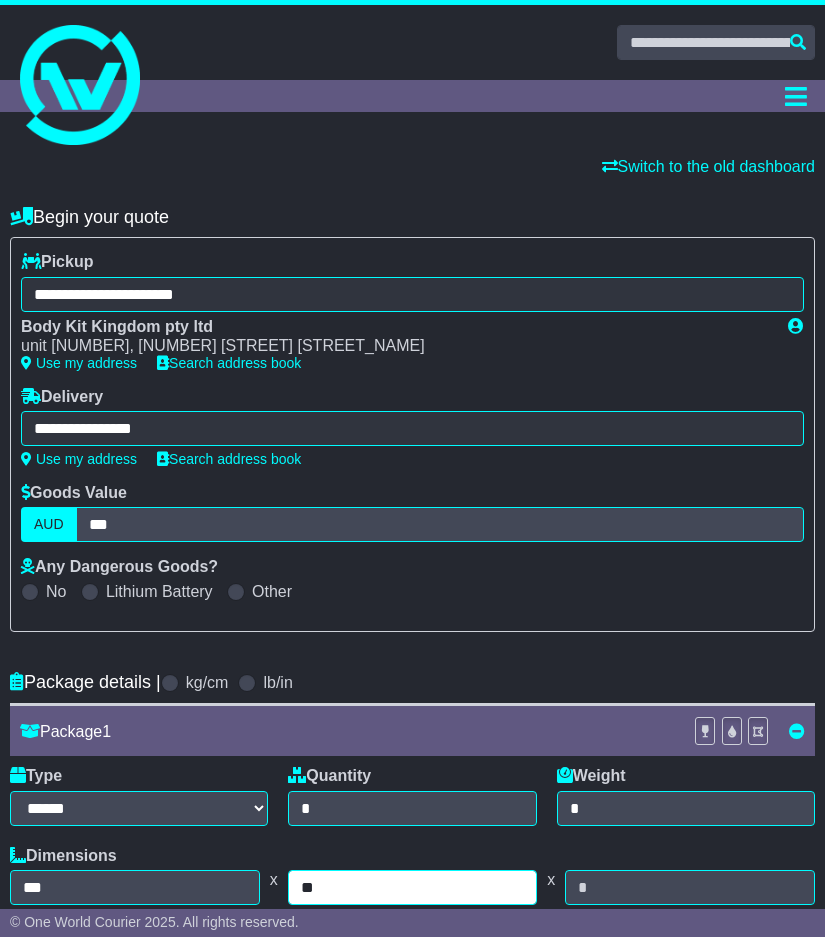 type on "**" 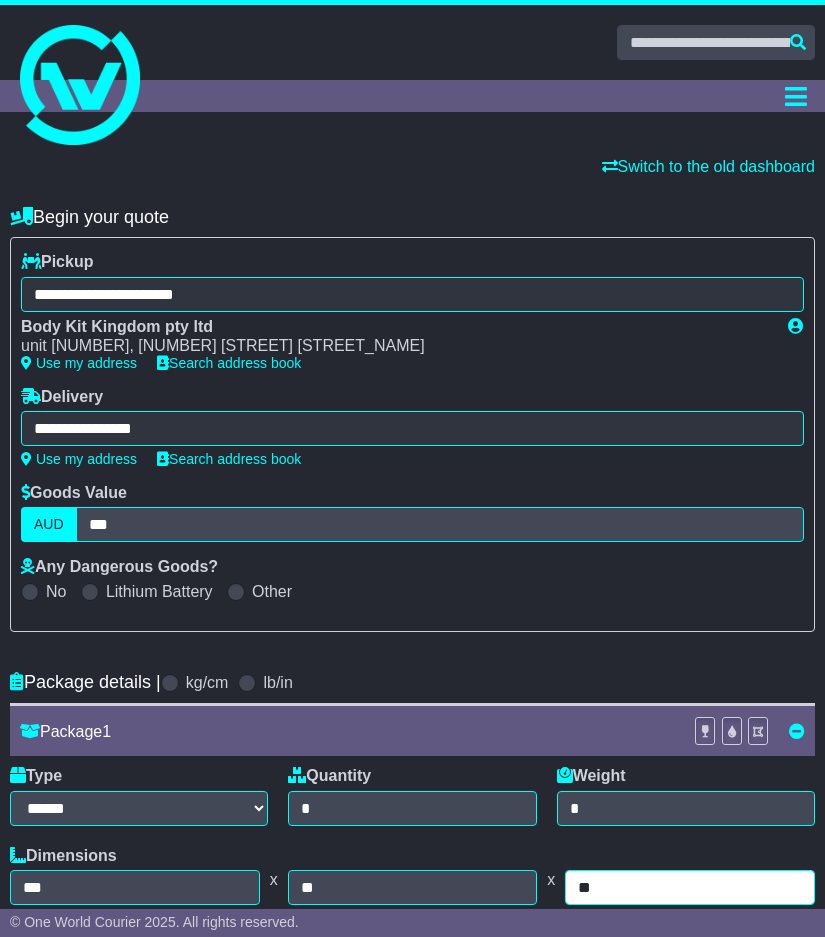 type on "**" 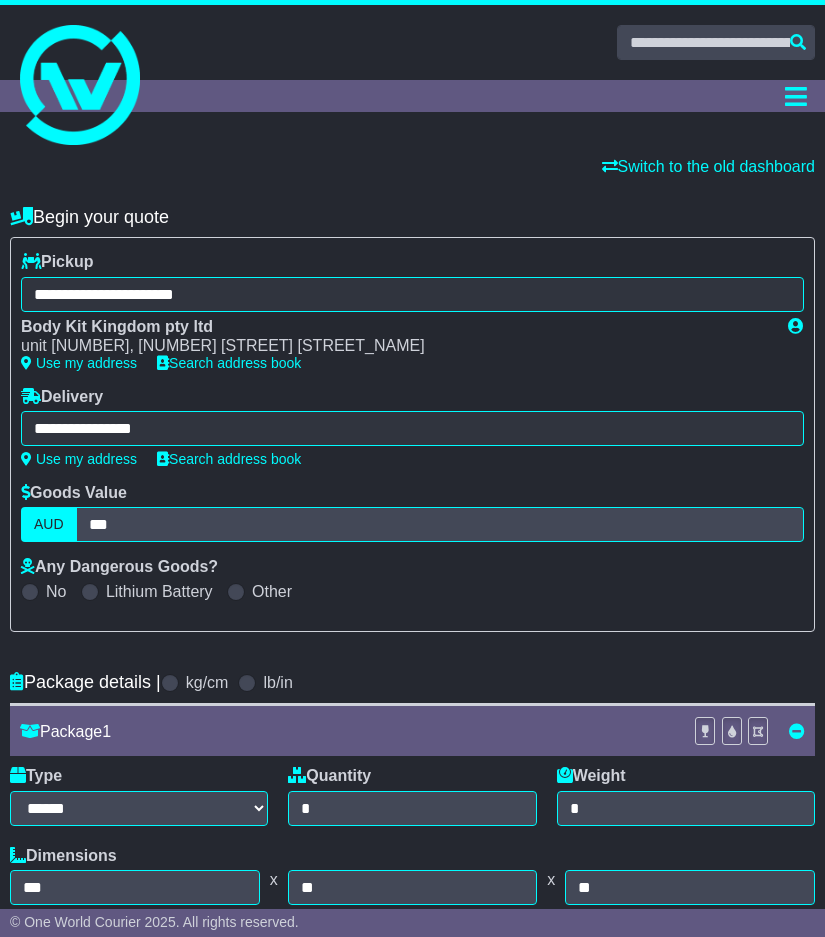 scroll, scrollTop: 804, scrollLeft: 0, axis: vertical 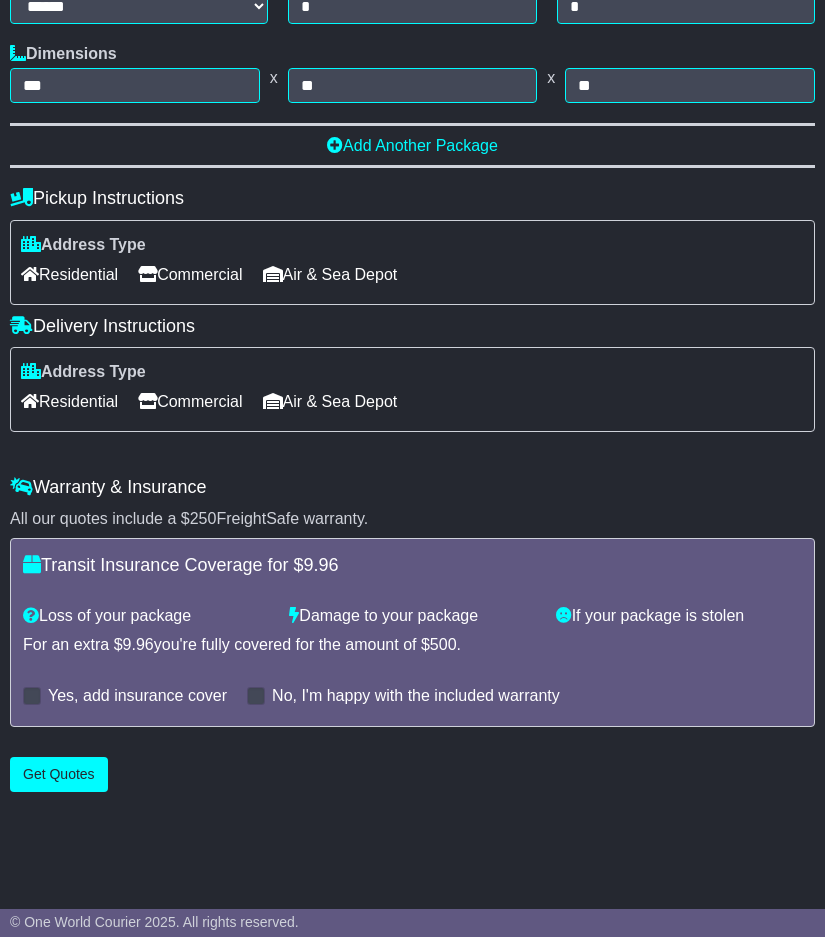 click on "Residential" at bounding box center [69, 401] 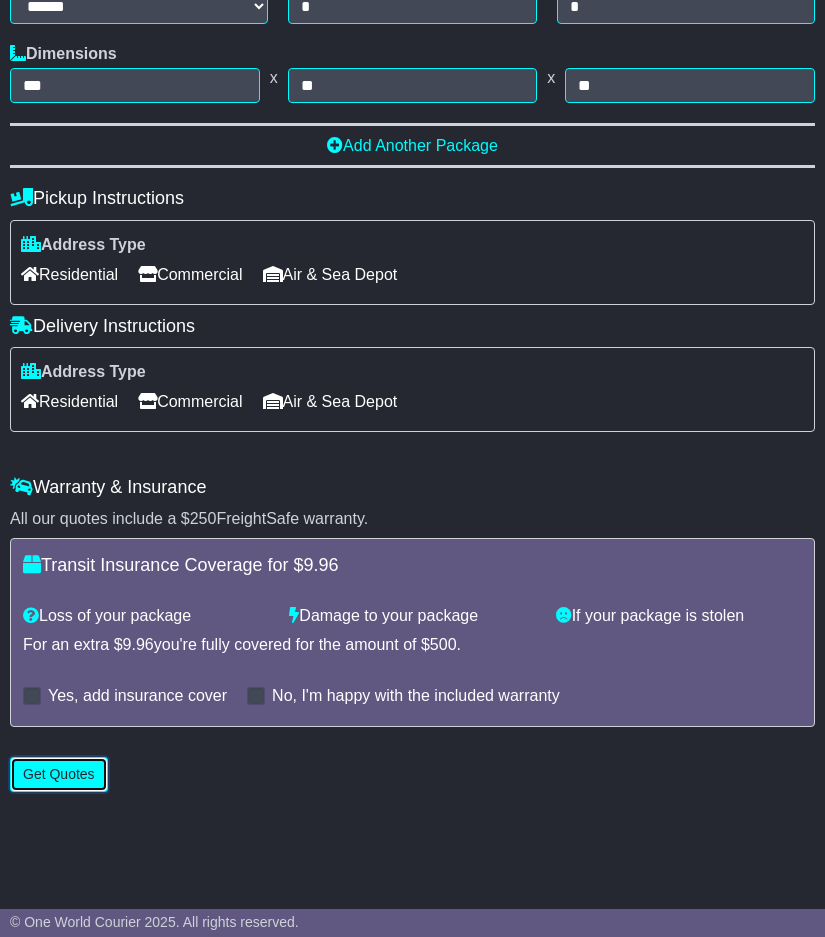 click on "Get Quotes" at bounding box center (59, 774) 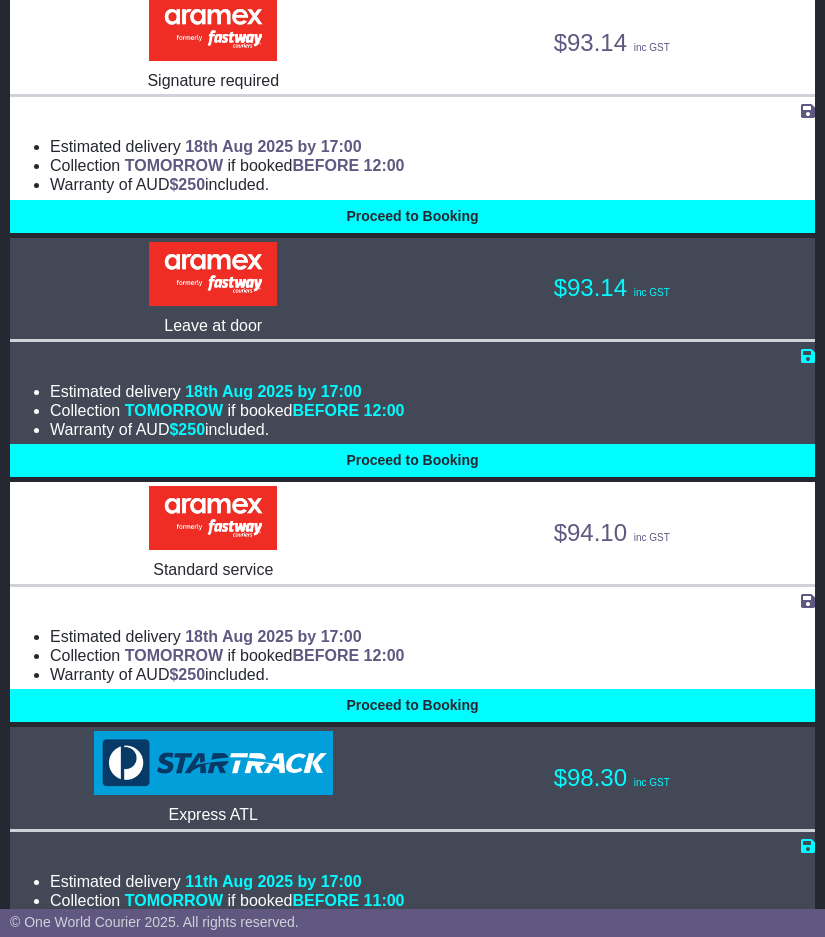 scroll, scrollTop: 600, scrollLeft: 0, axis: vertical 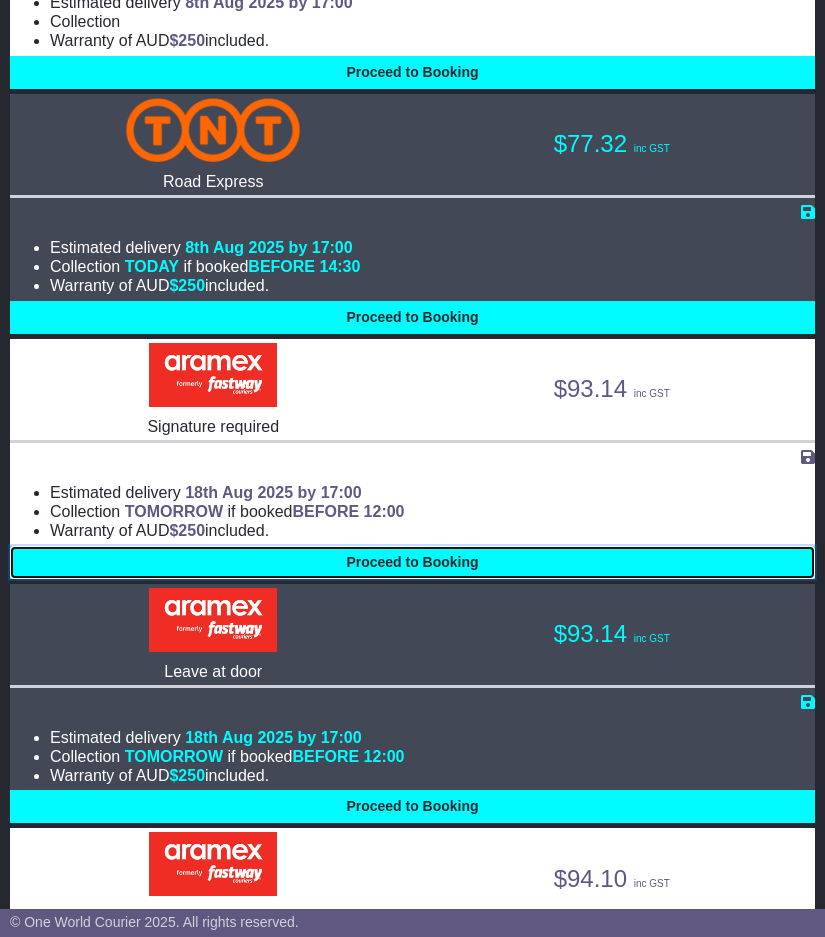 click on "Proceed to Booking" at bounding box center (412, 562) 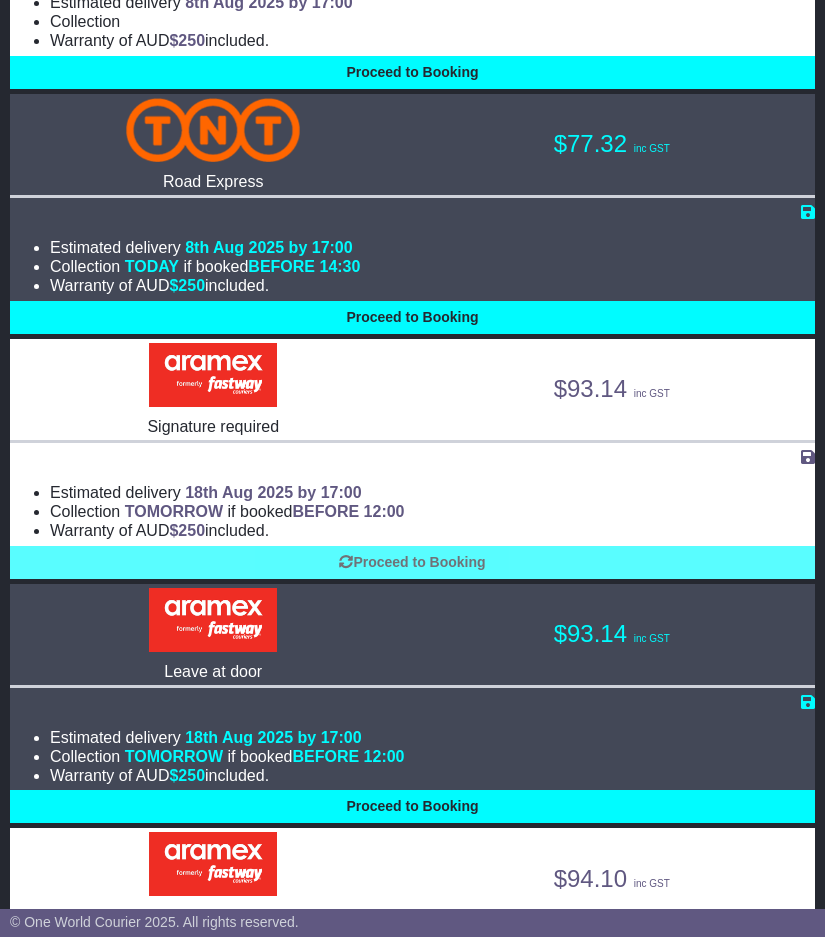 select on "**********" 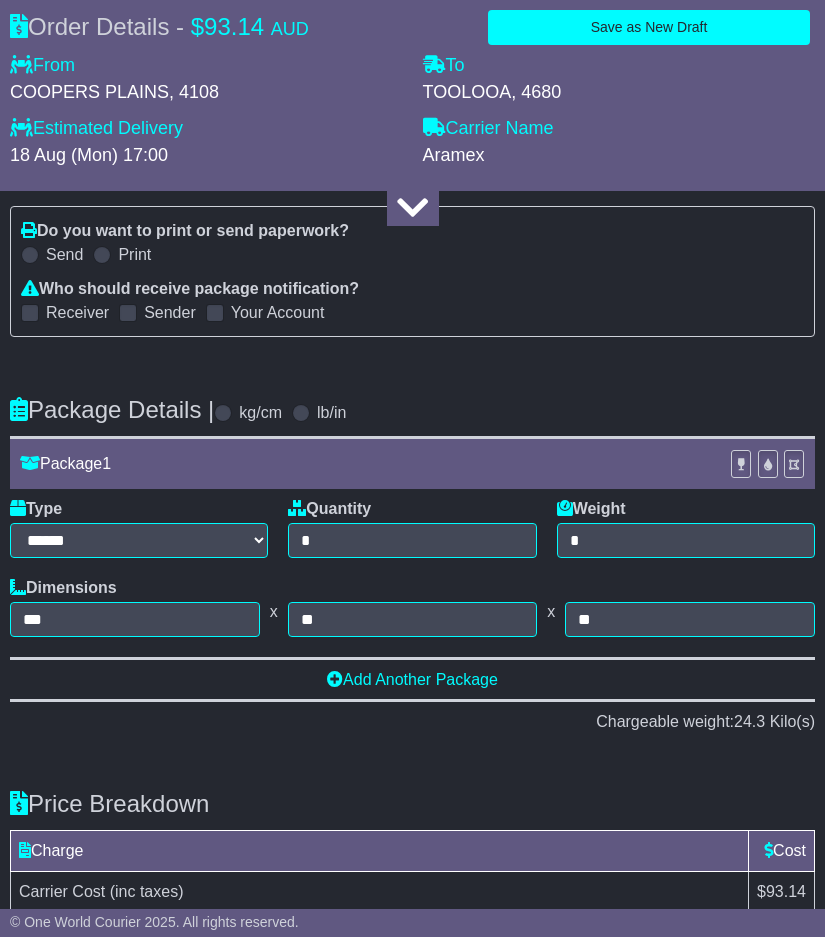 scroll, scrollTop: 2837, scrollLeft: 0, axis: vertical 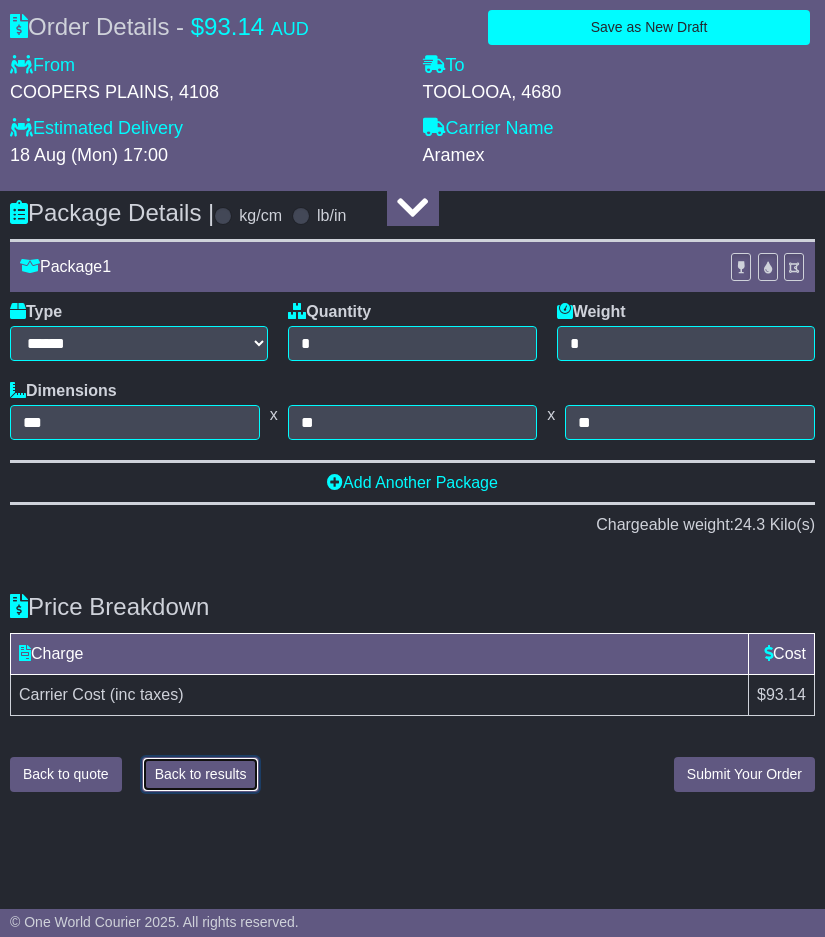 click on "Back to results" at bounding box center [201, 774] 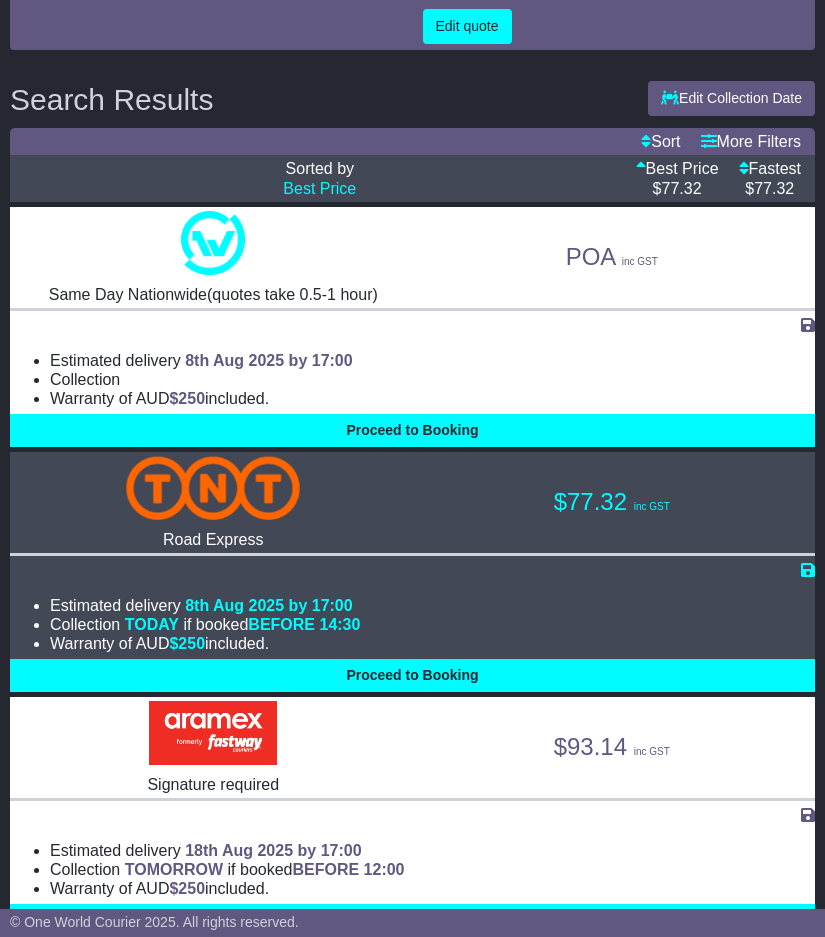 scroll, scrollTop: 300, scrollLeft: 0, axis: vertical 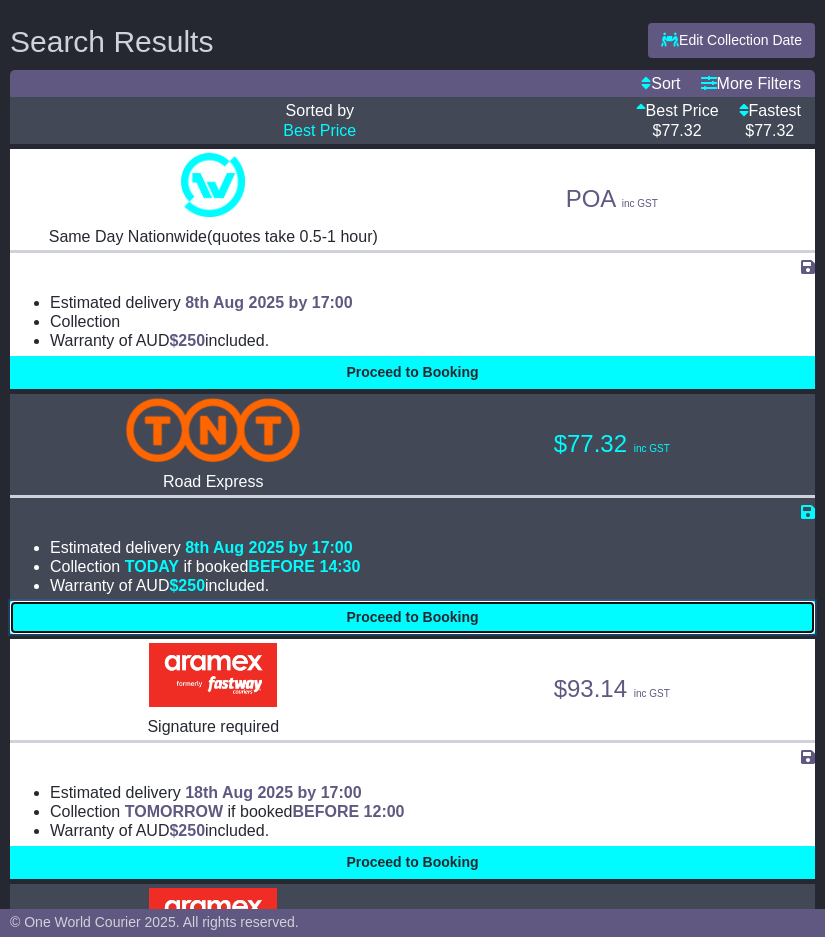 click on "Proceed to Booking" at bounding box center [412, 617] 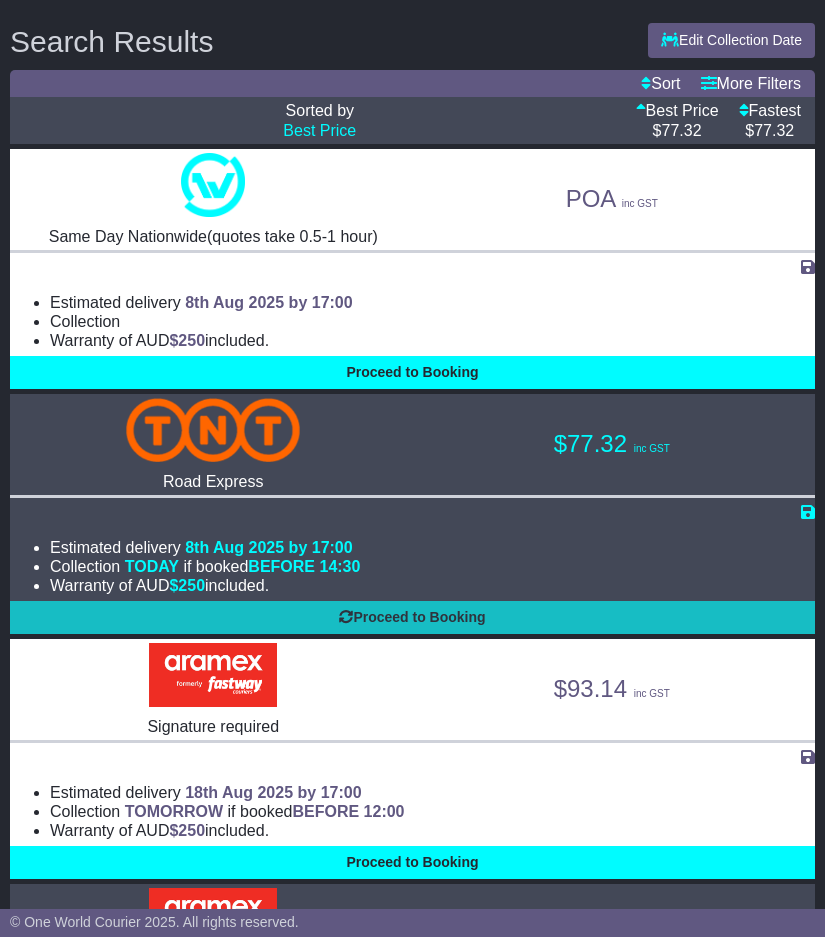 select on "**********" 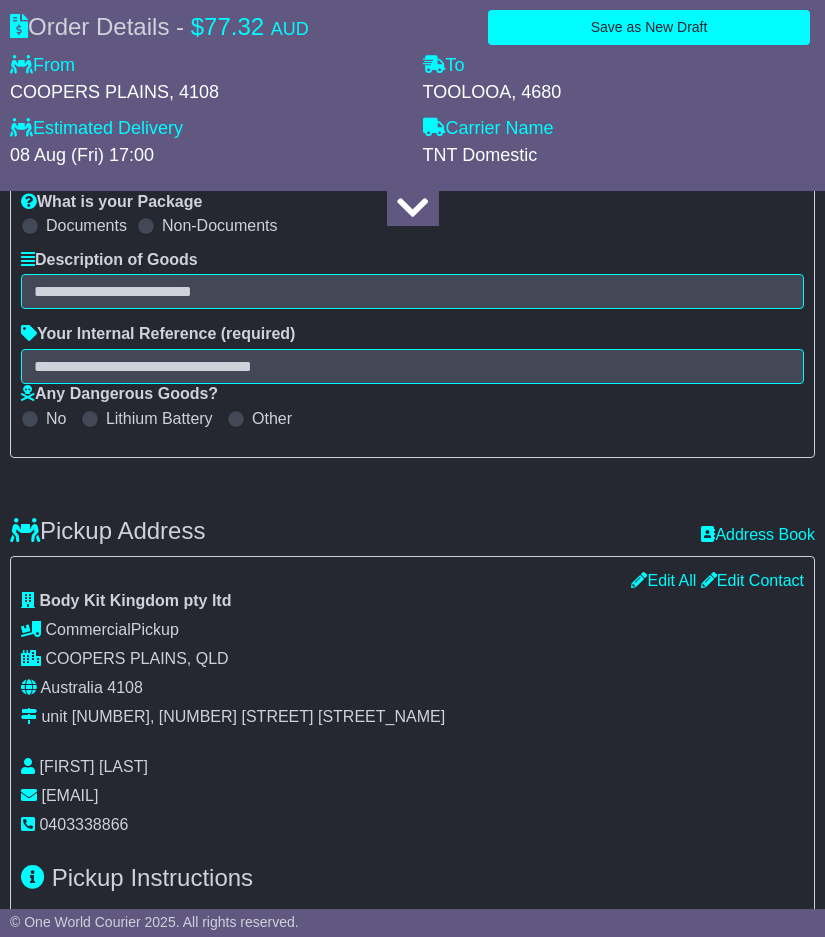 select 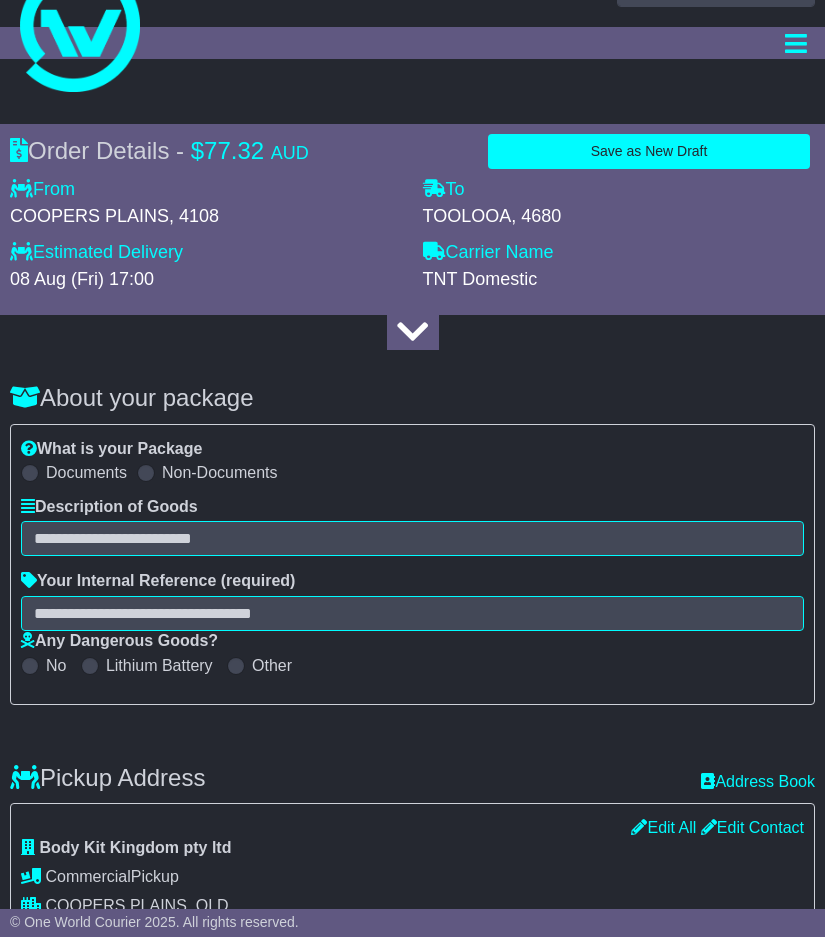 scroll, scrollTop: 100, scrollLeft: 0, axis: vertical 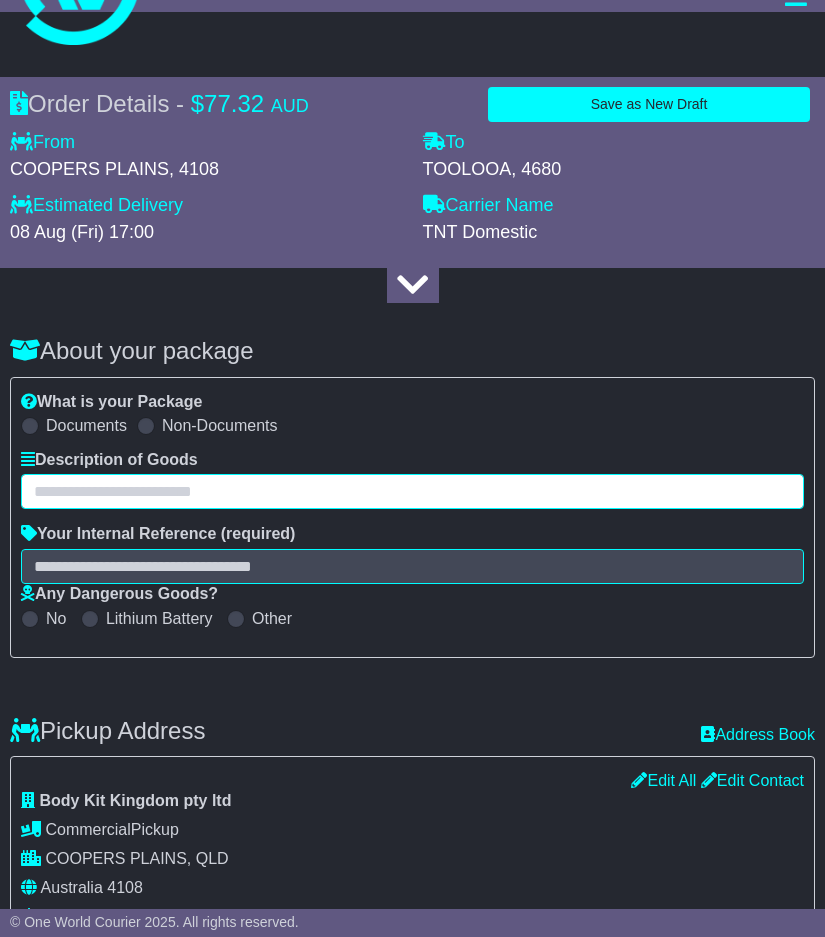 click at bounding box center [412, 491] 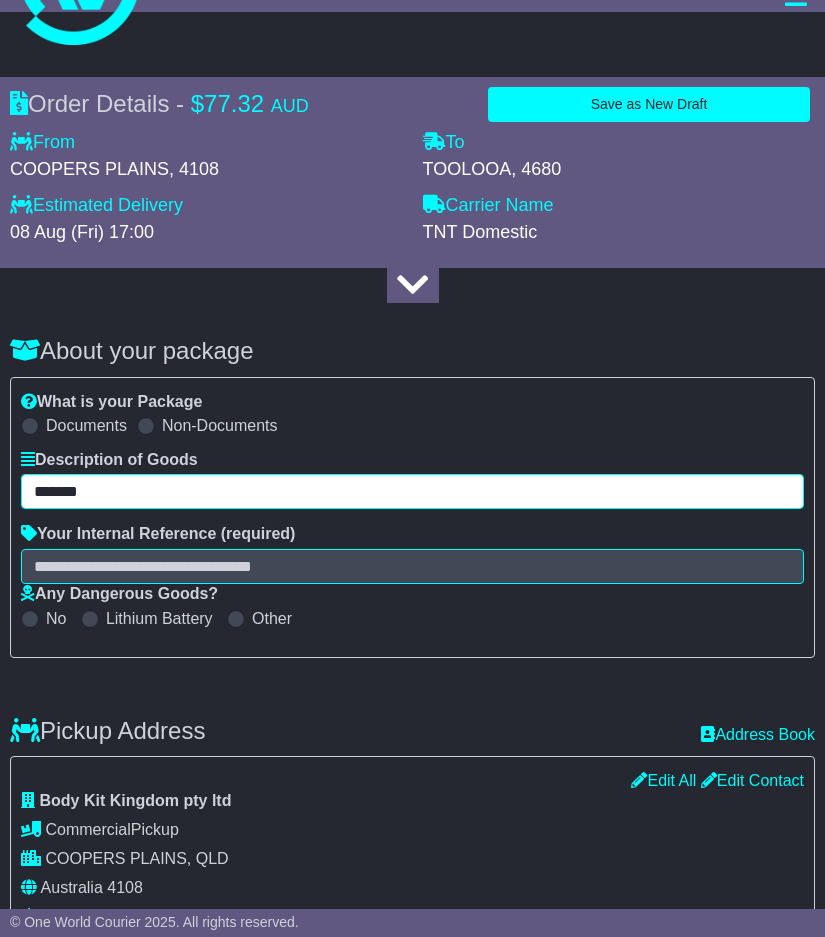 type on "*******" 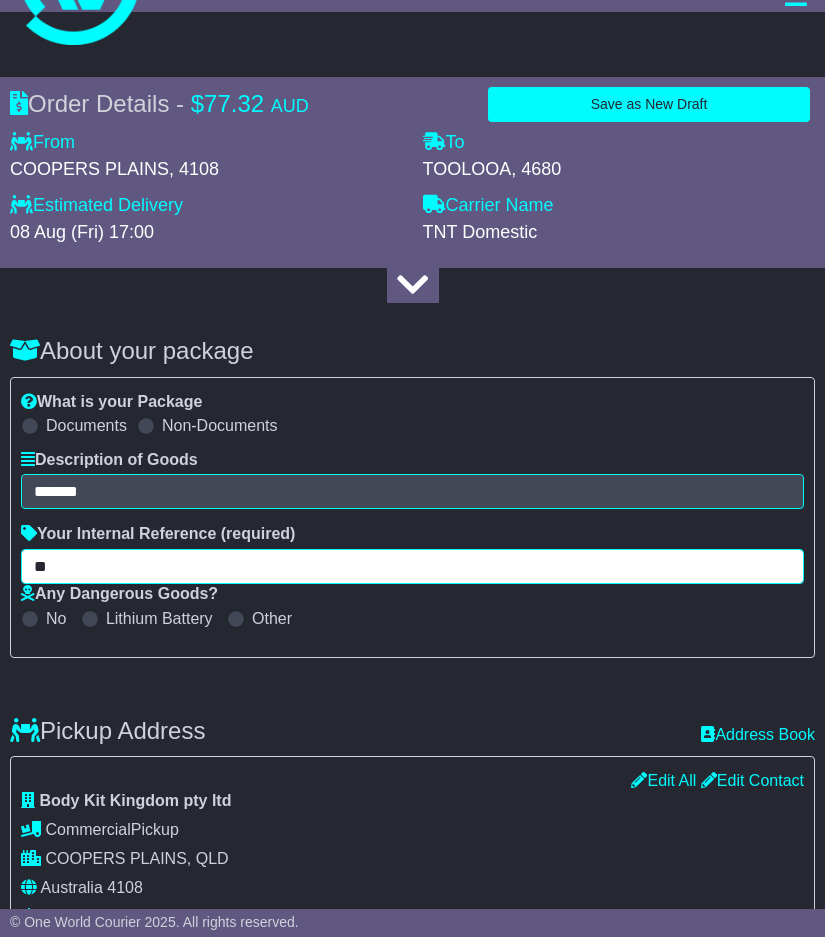 type on "**" 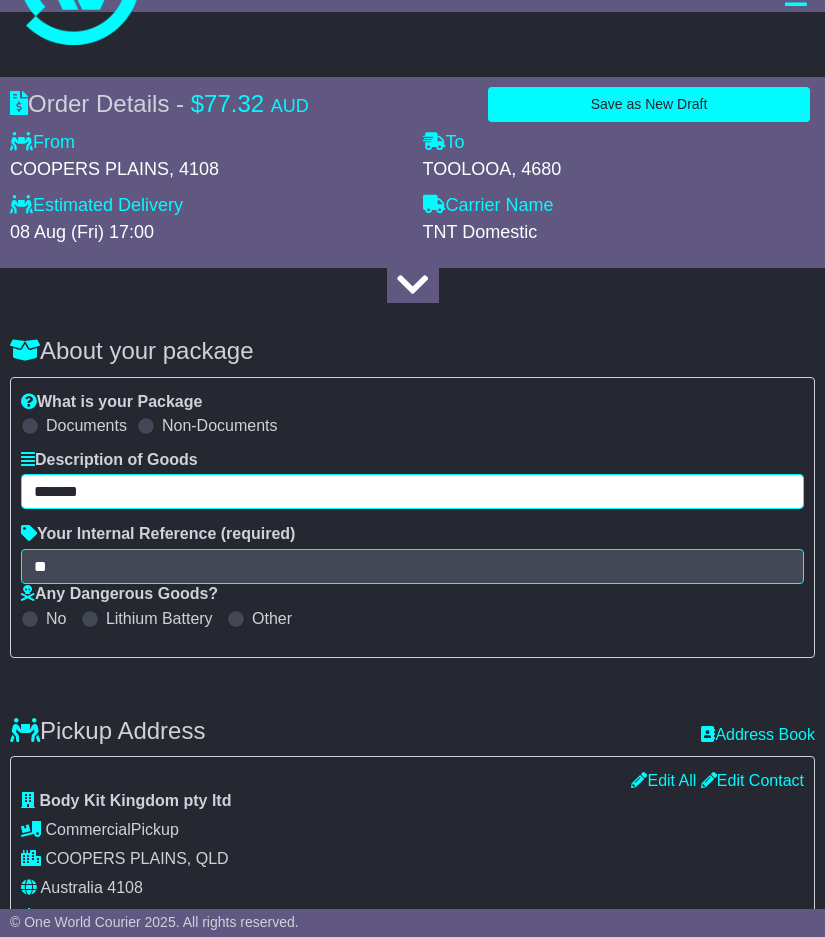 drag, startPoint x: 143, startPoint y: 490, endPoint x: -94, endPoint y: 485, distance: 237.05273 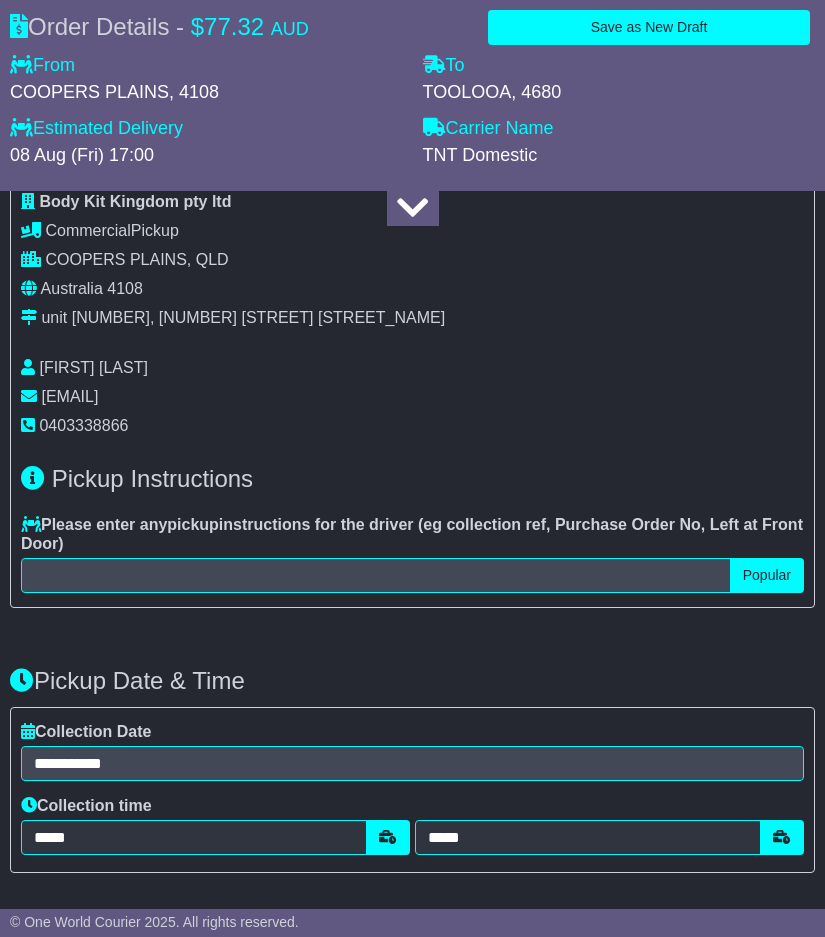 scroll, scrollTop: 700, scrollLeft: 0, axis: vertical 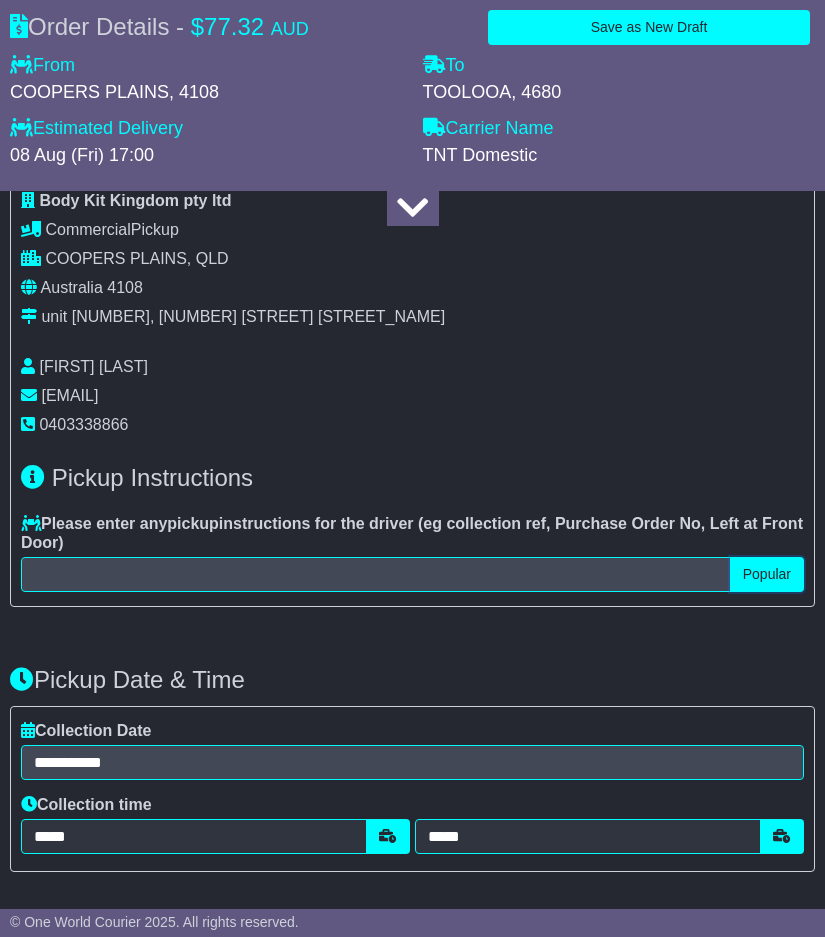 click on "Popular" at bounding box center [767, 574] 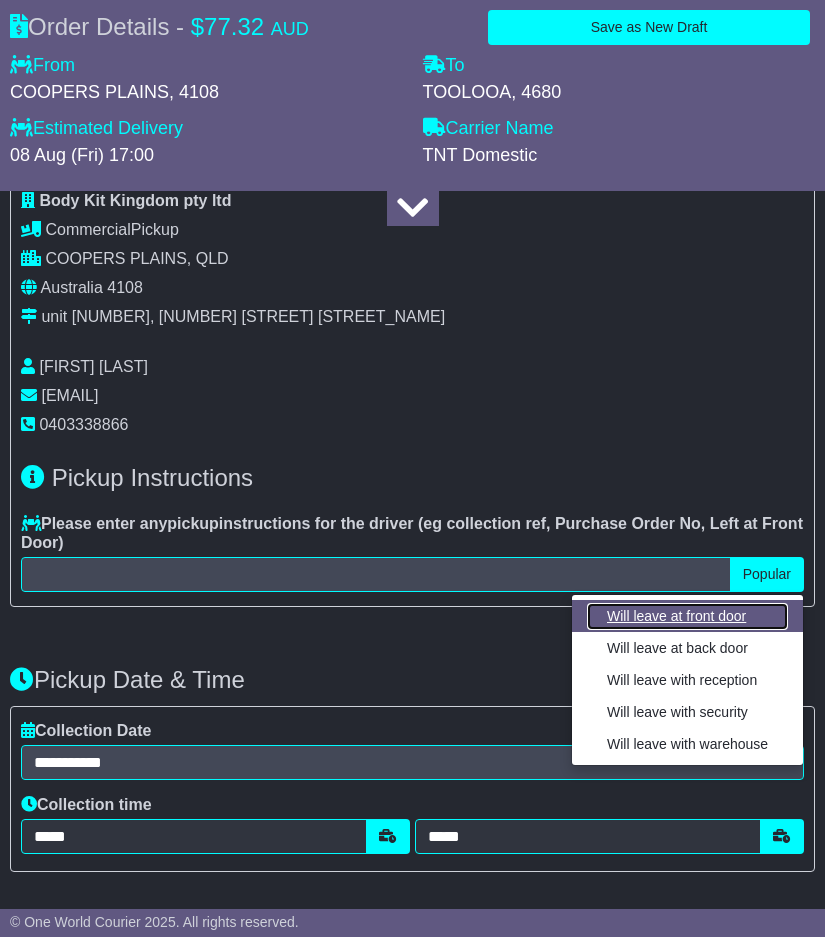 click on "Will leave at front door" at bounding box center [687, 616] 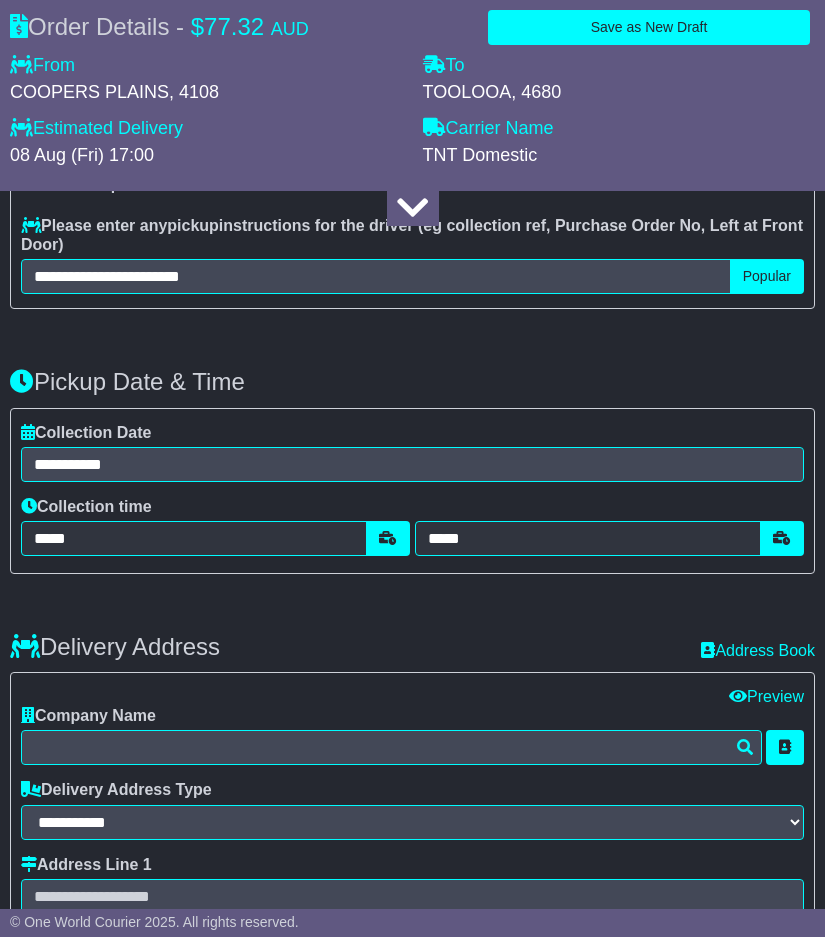scroll, scrollTop: 1000, scrollLeft: 0, axis: vertical 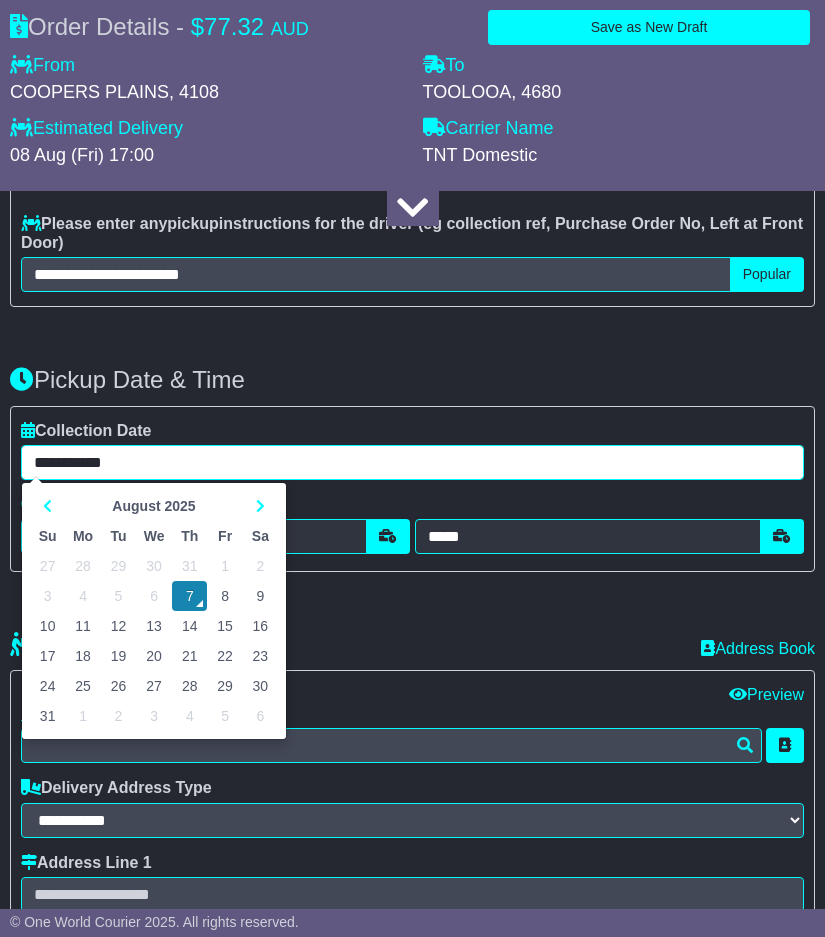 click on "**********" at bounding box center [412, 462] 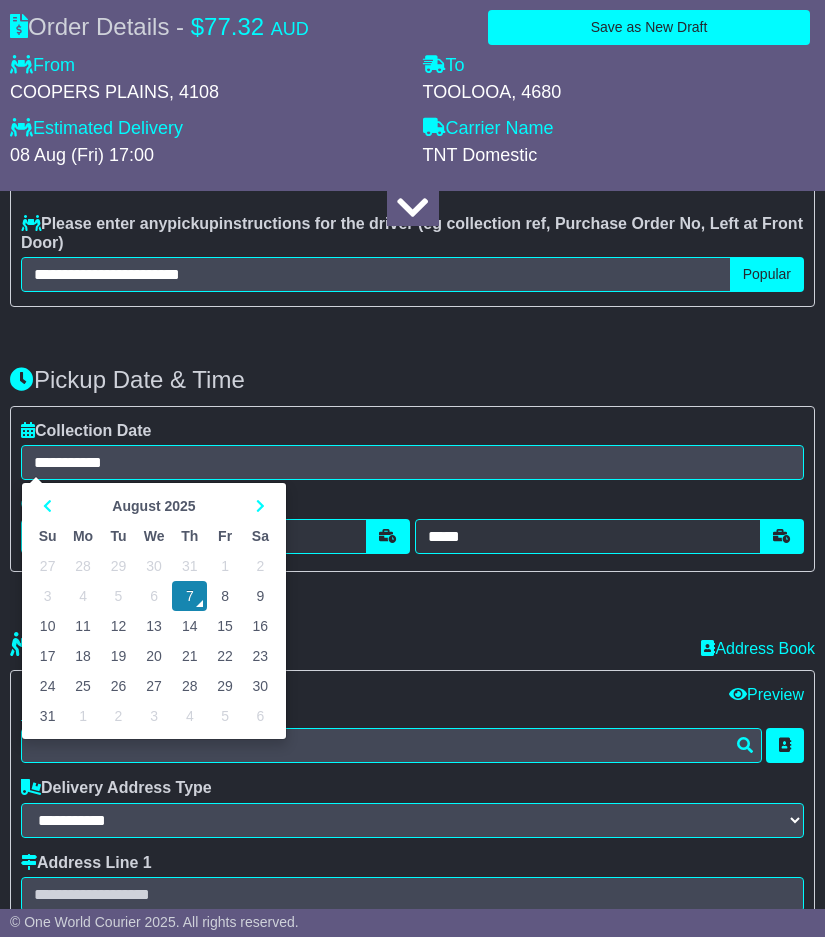 type on "**********" 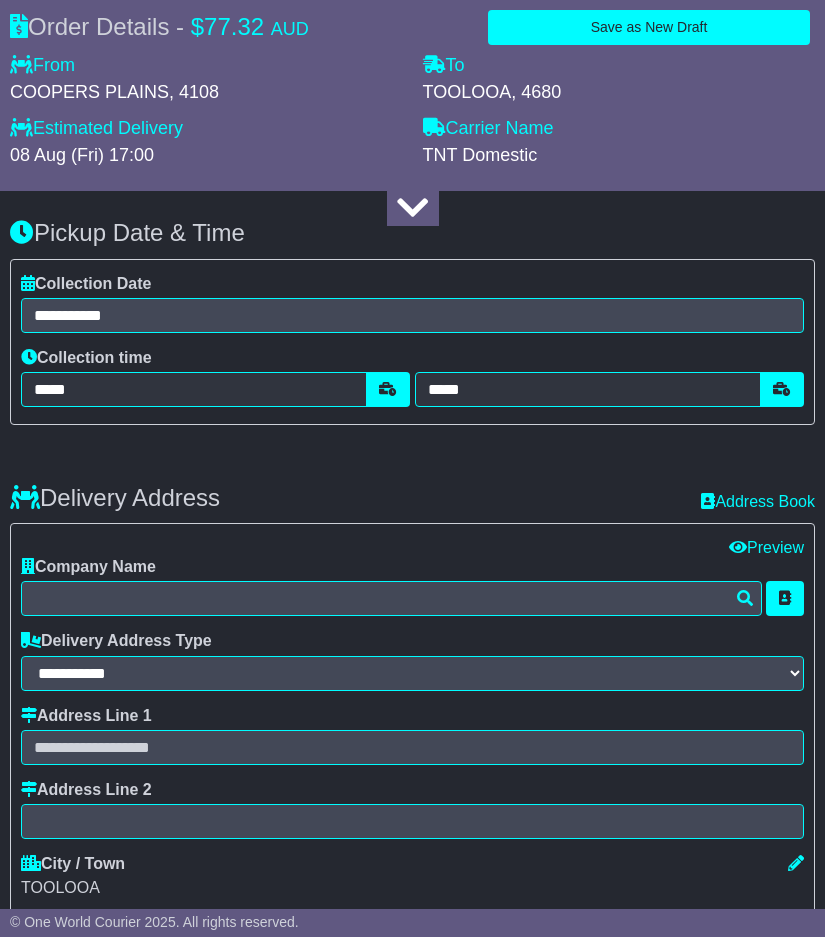 scroll, scrollTop: 1200, scrollLeft: 0, axis: vertical 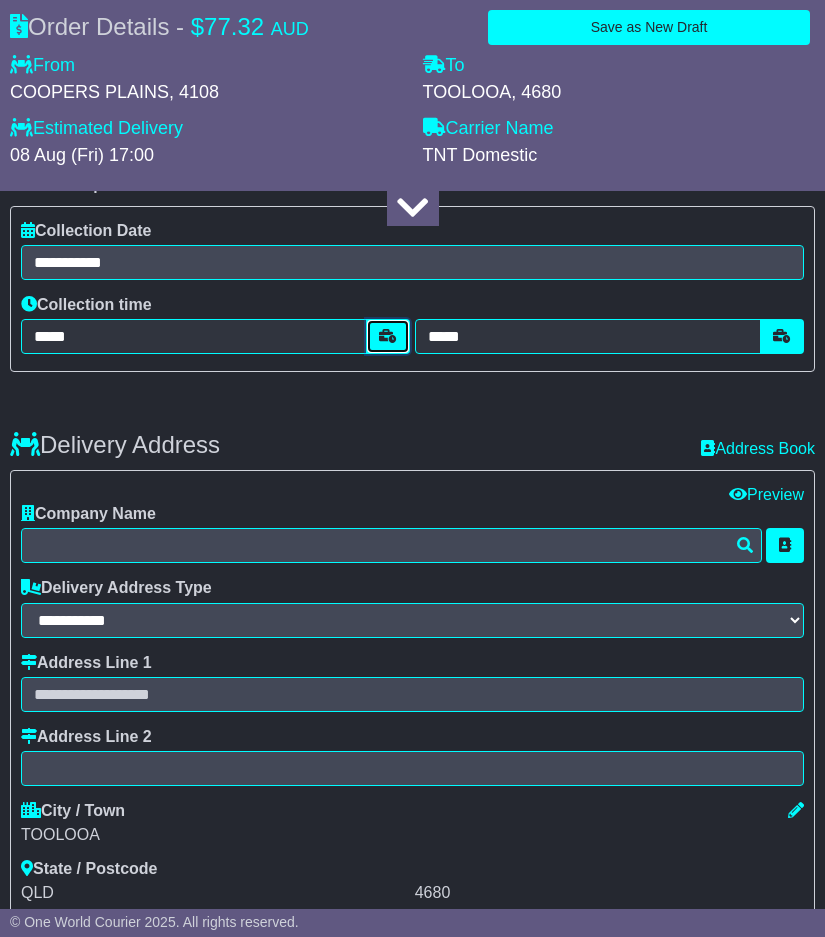 click at bounding box center (388, 336) 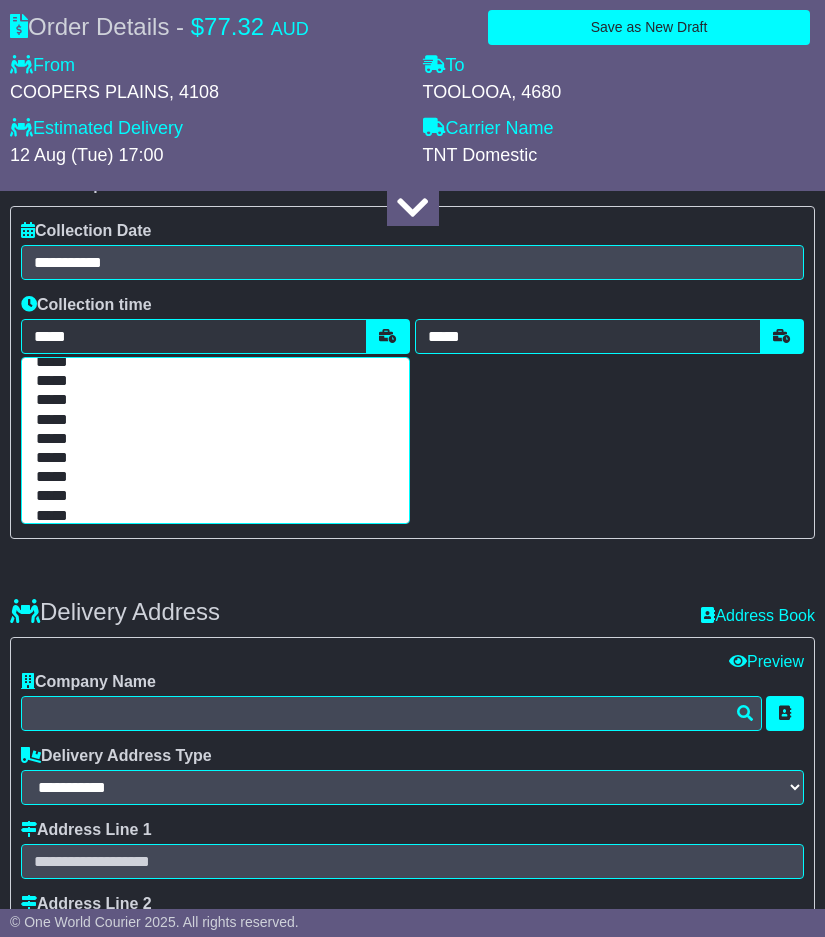 scroll, scrollTop: 200, scrollLeft: 0, axis: vertical 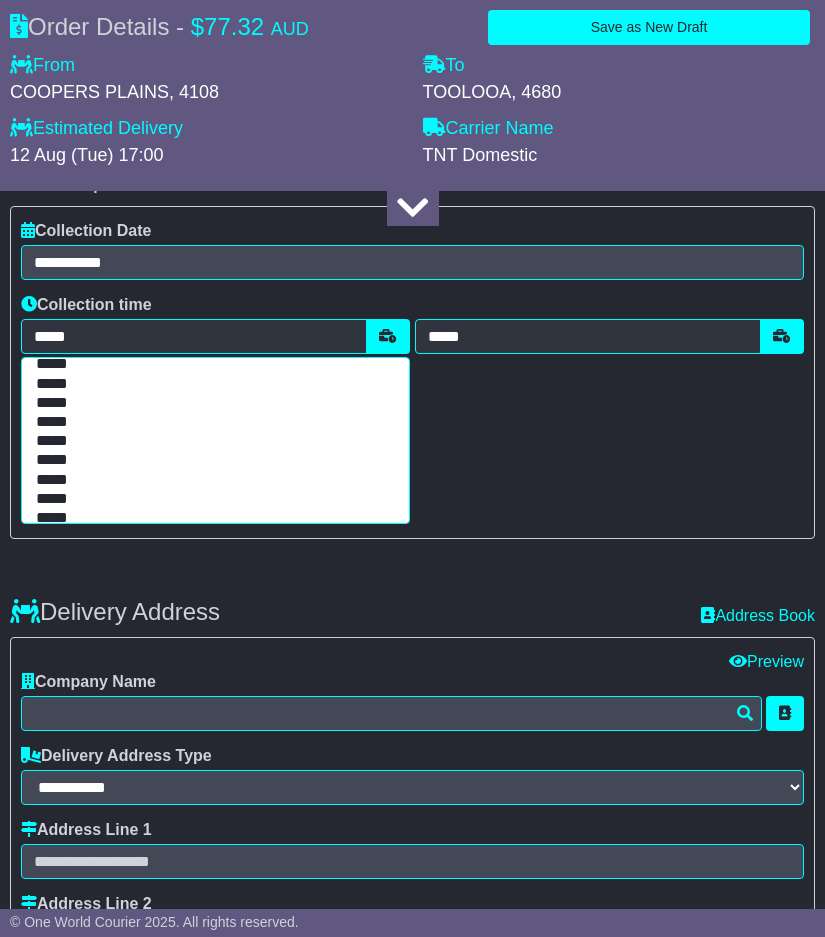 click on "*****" at bounding box center [211, 480] 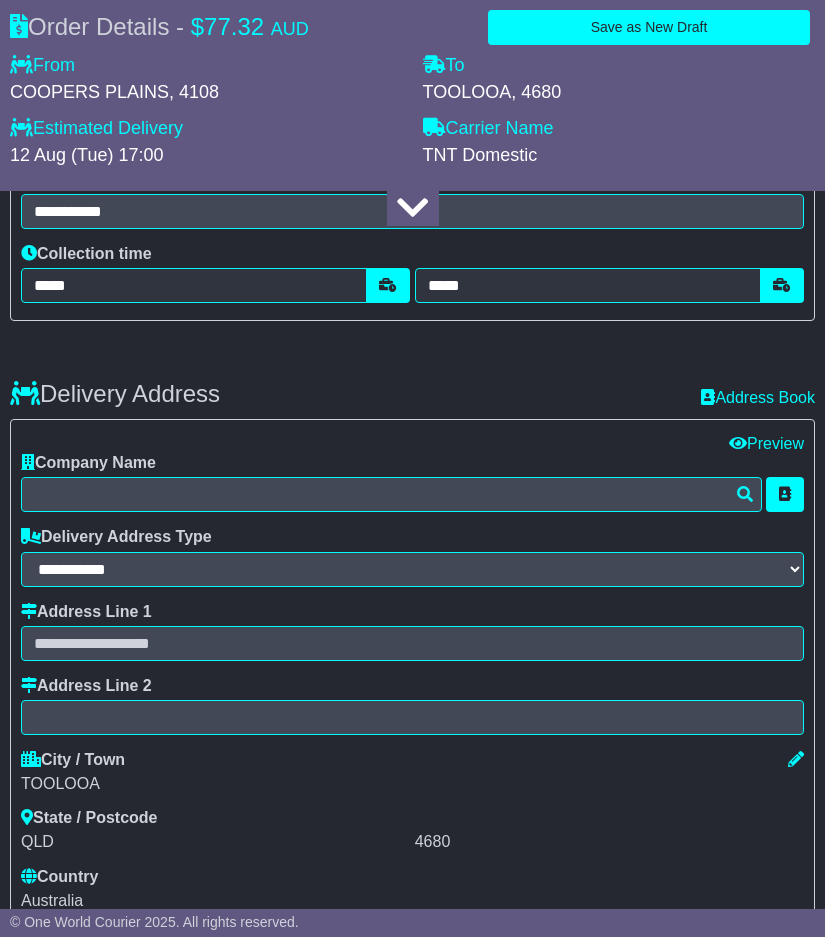 scroll, scrollTop: 1300, scrollLeft: 0, axis: vertical 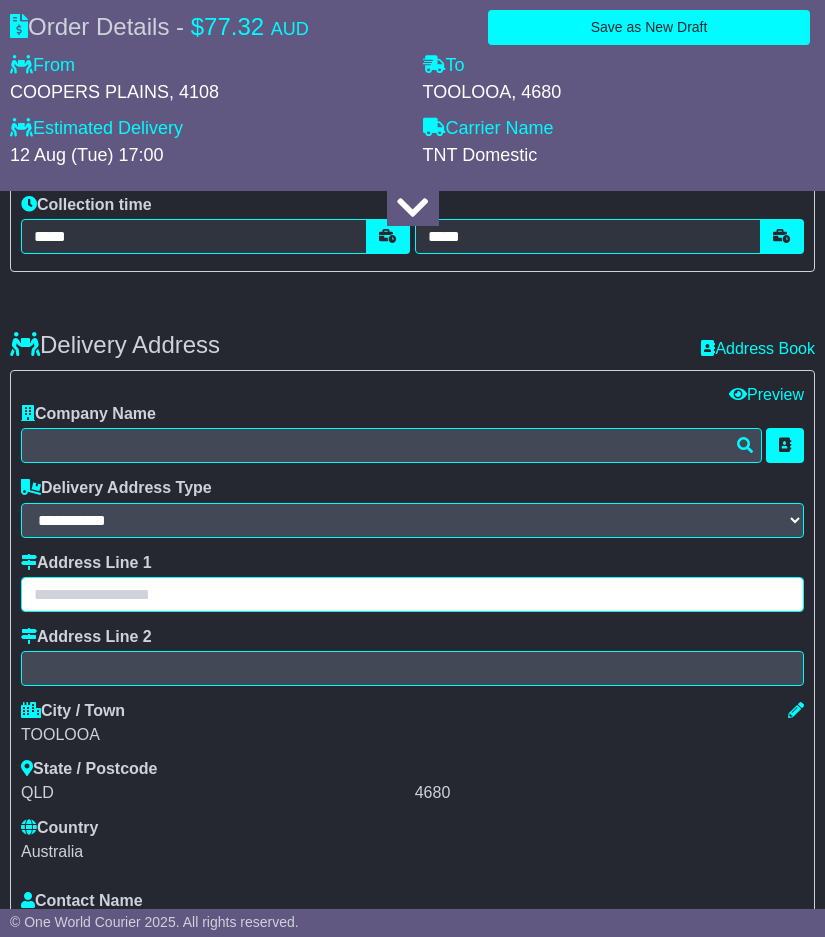 paste on "**********" 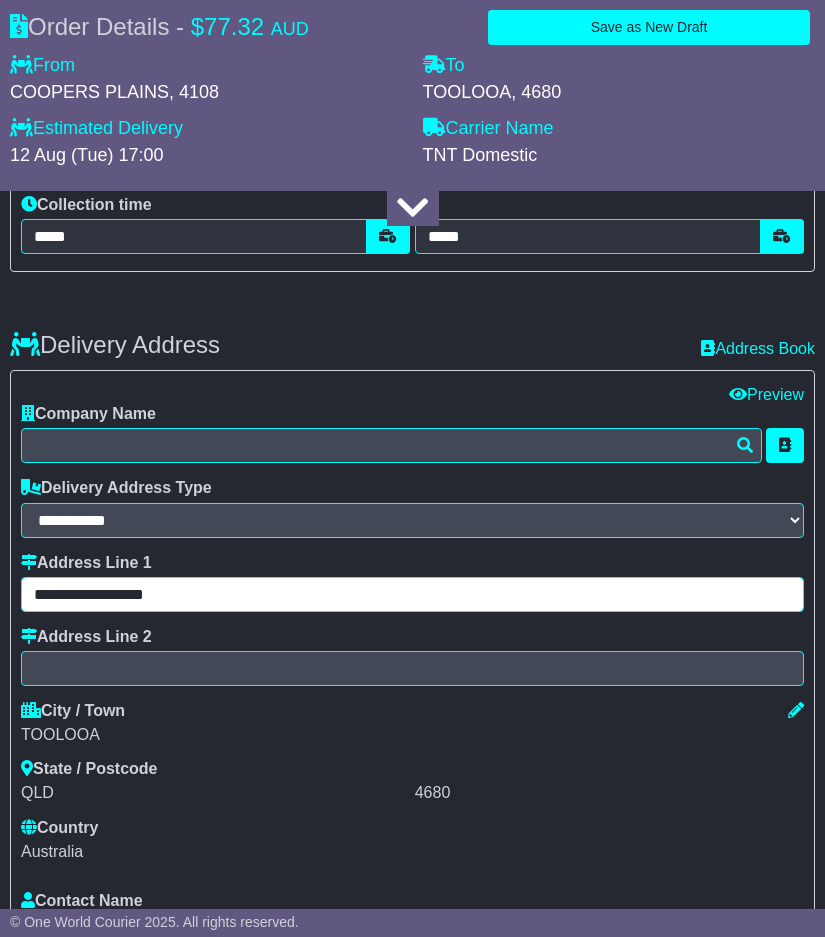 click on "**********" at bounding box center (412, 594) 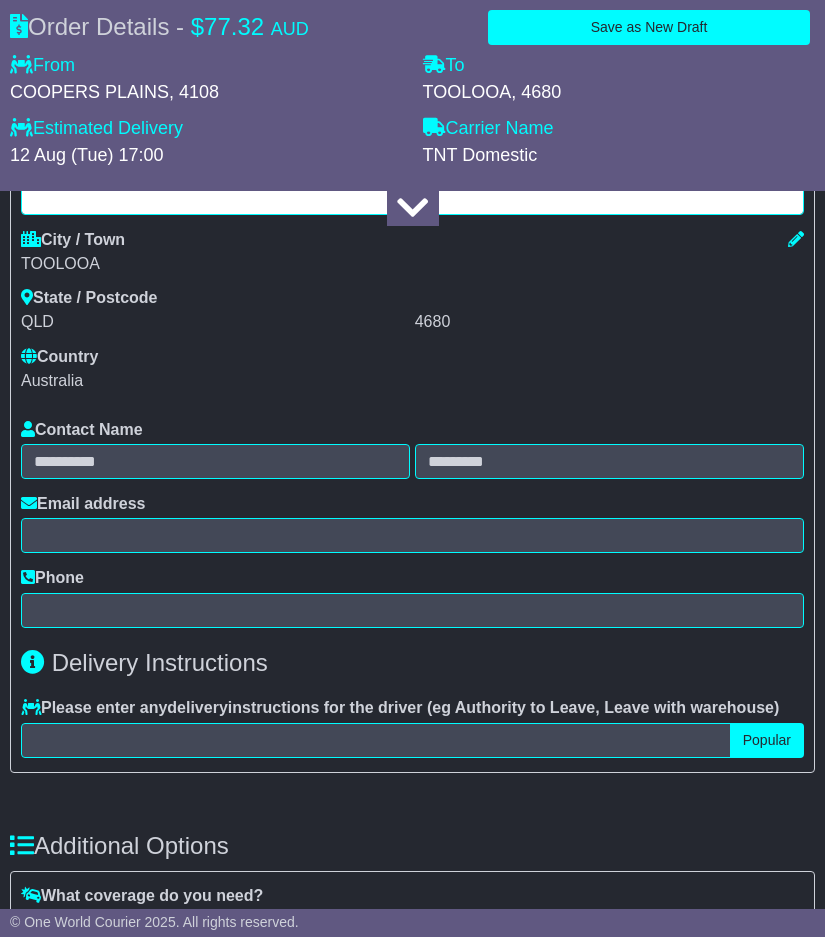 scroll, scrollTop: 1800, scrollLeft: 0, axis: vertical 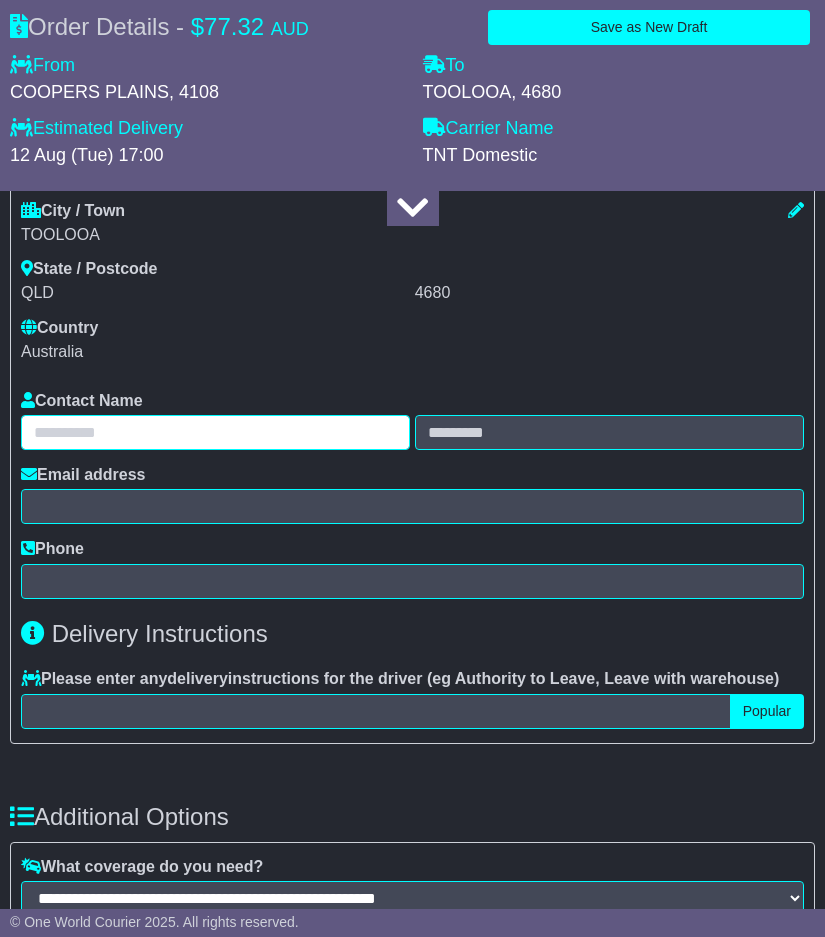 paste on "**********" 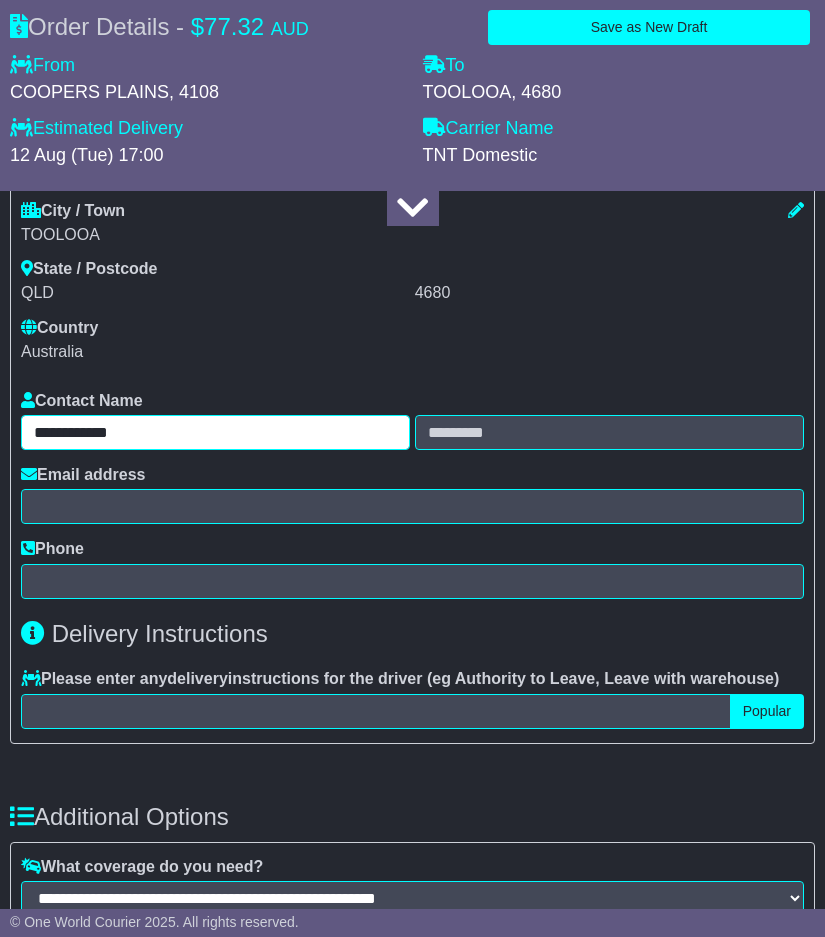 click on "**********" at bounding box center (215, 432) 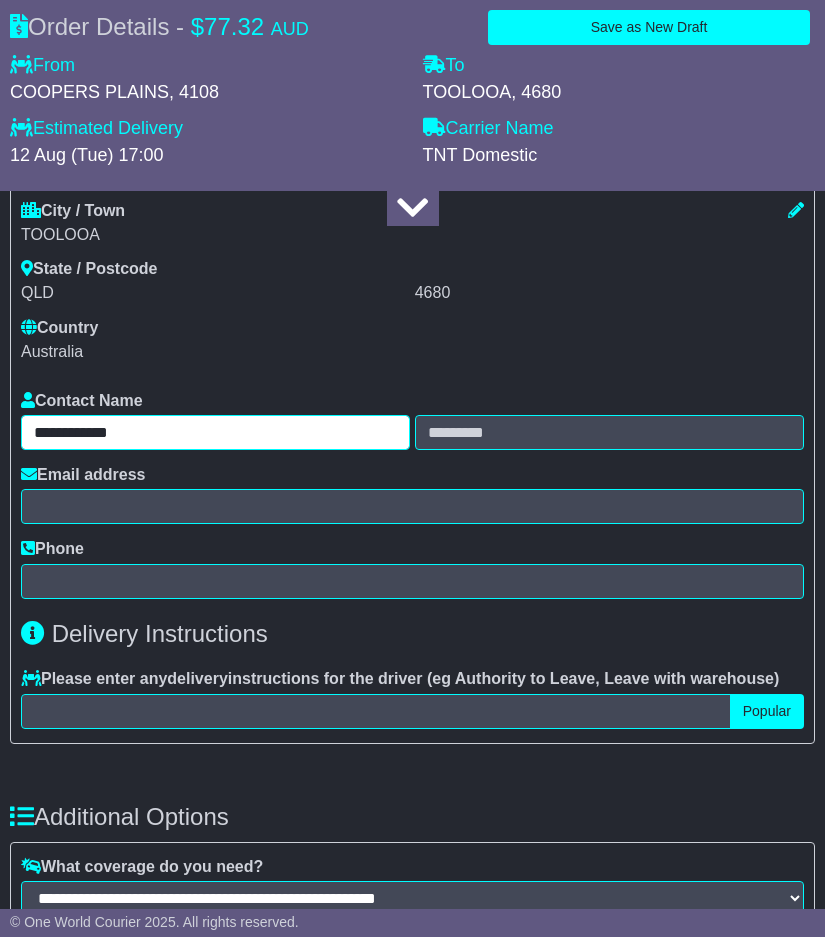 drag, startPoint x: 84, startPoint y: 430, endPoint x: 188, endPoint y: 437, distance: 104.23531 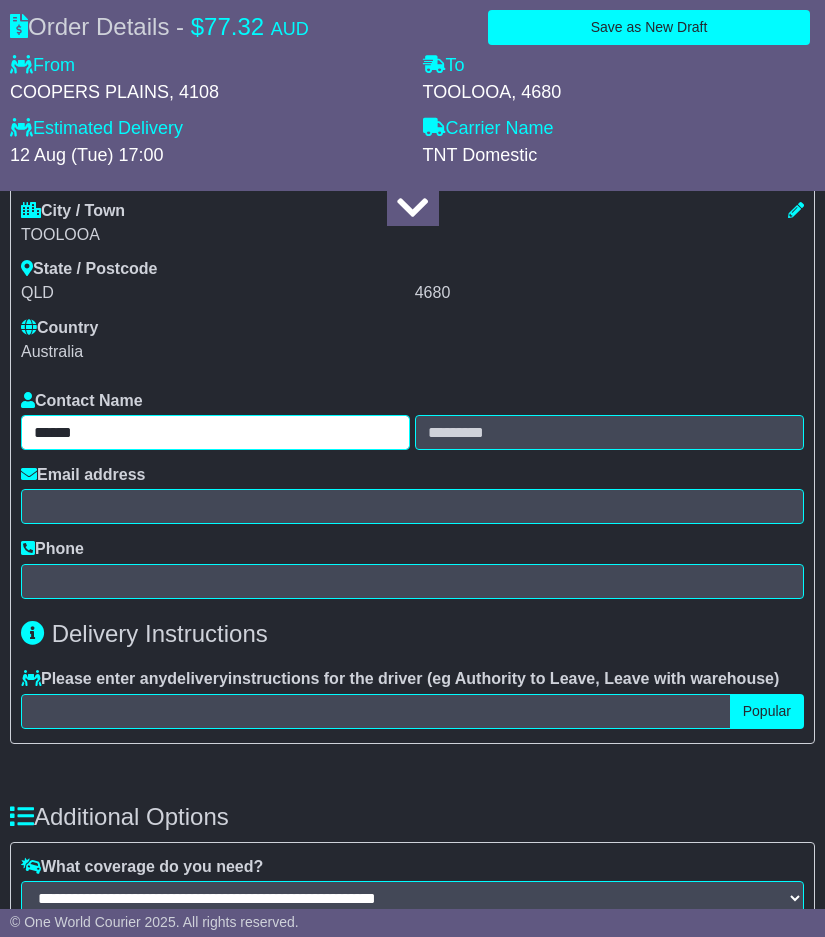 type on "*****" 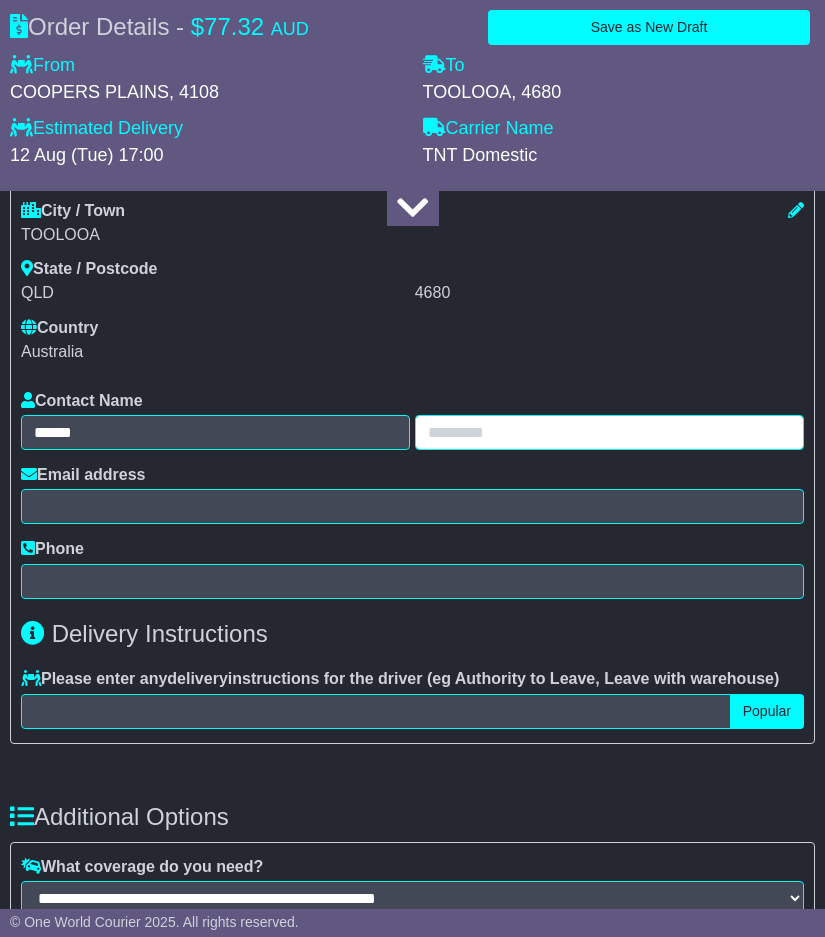 paste on "******" 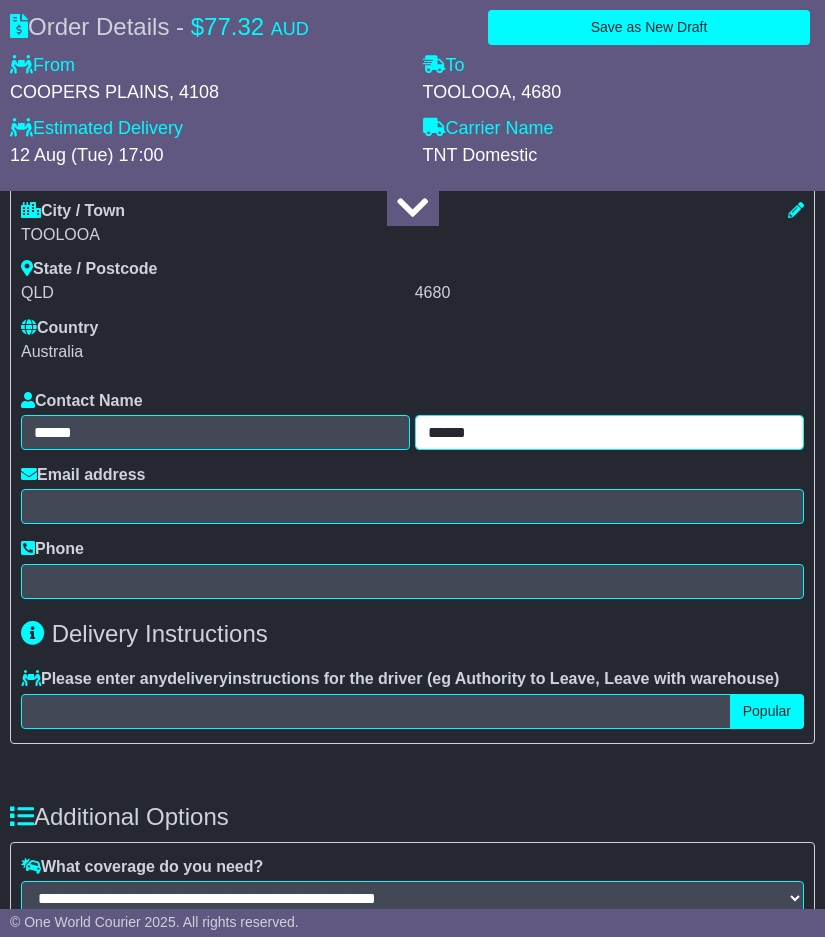 type on "******" 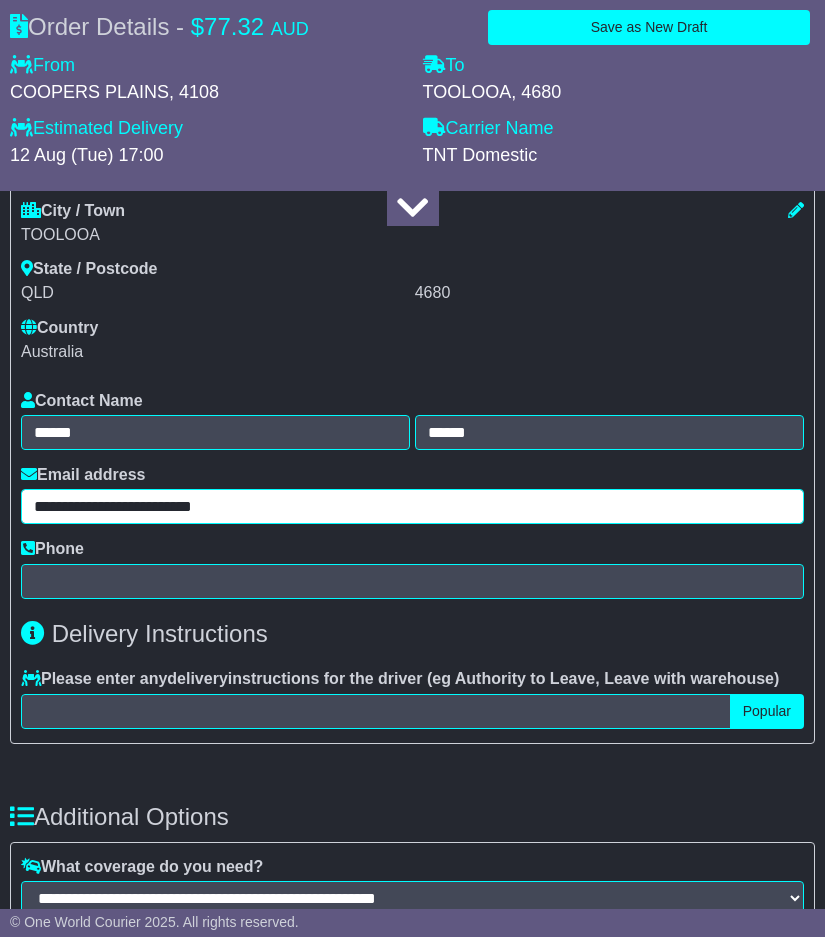 type on "**********" 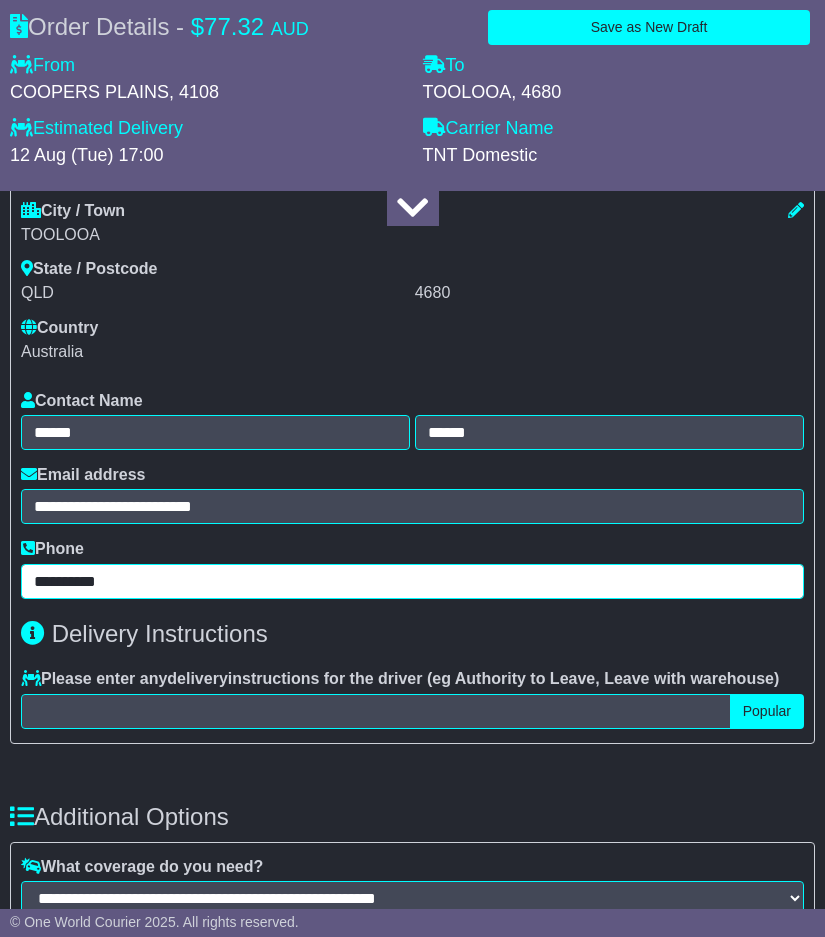 type on "**********" 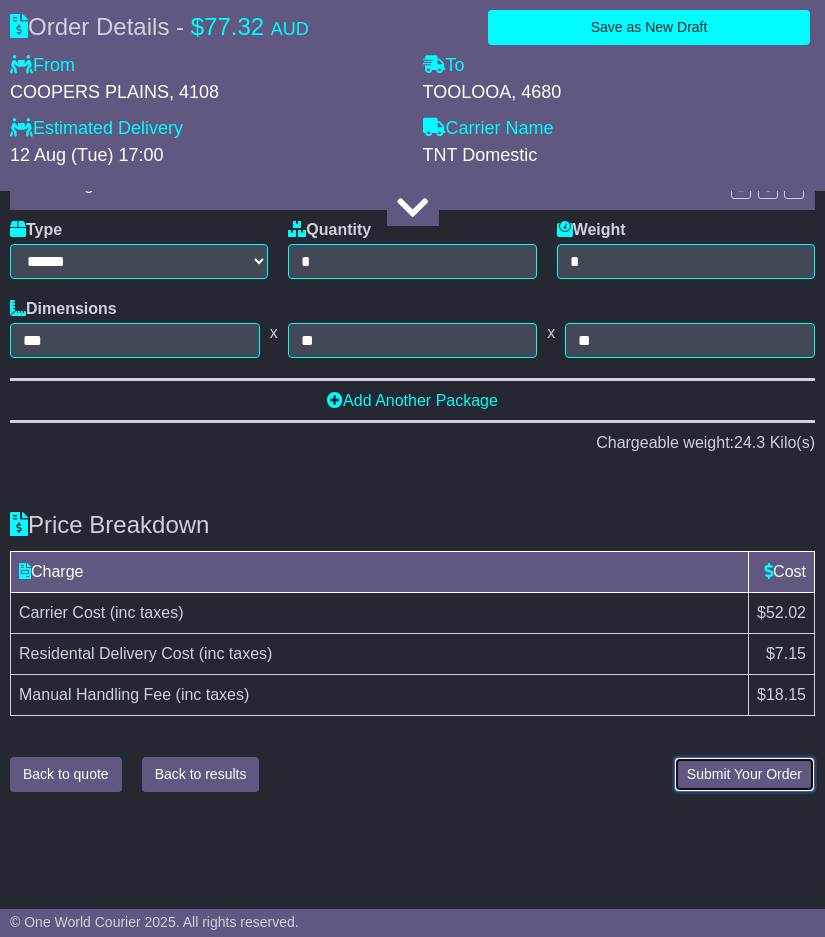 click on "Submit Your Order" at bounding box center (744, 774) 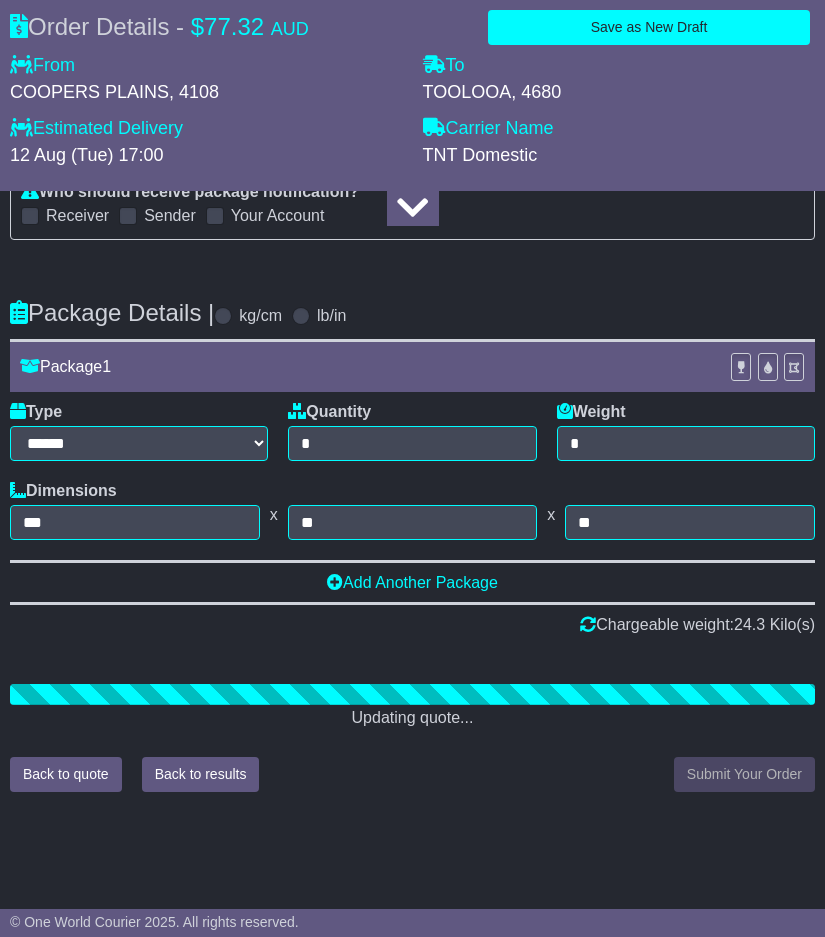 scroll, scrollTop: 2919, scrollLeft: 0, axis: vertical 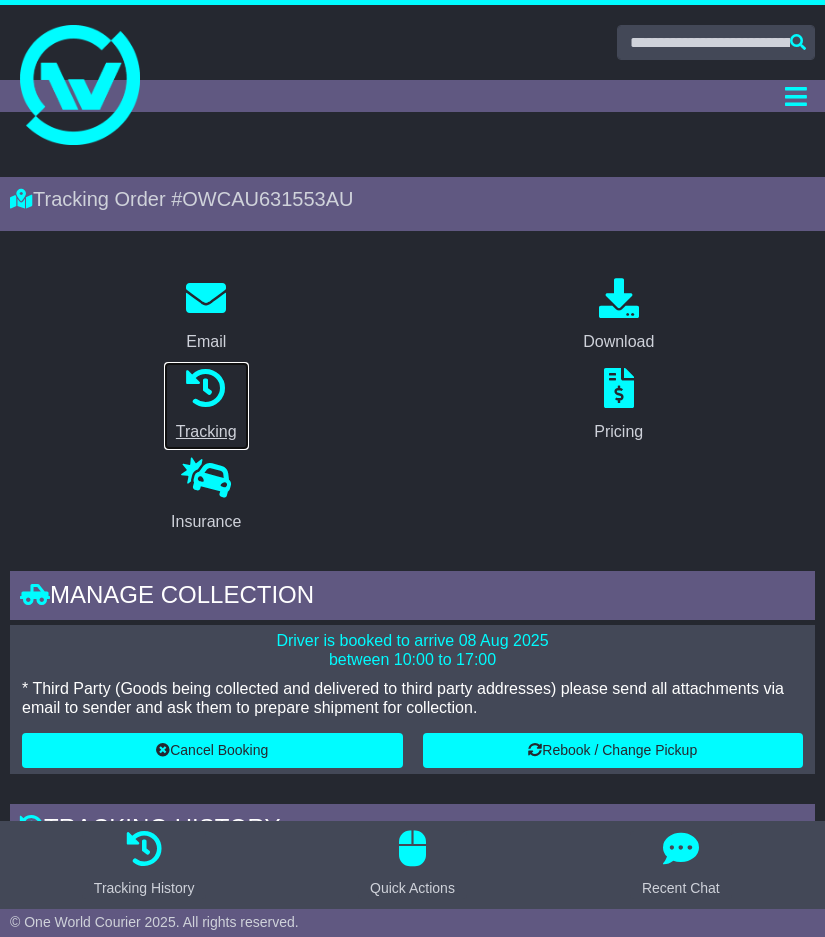 click at bounding box center [206, 388] 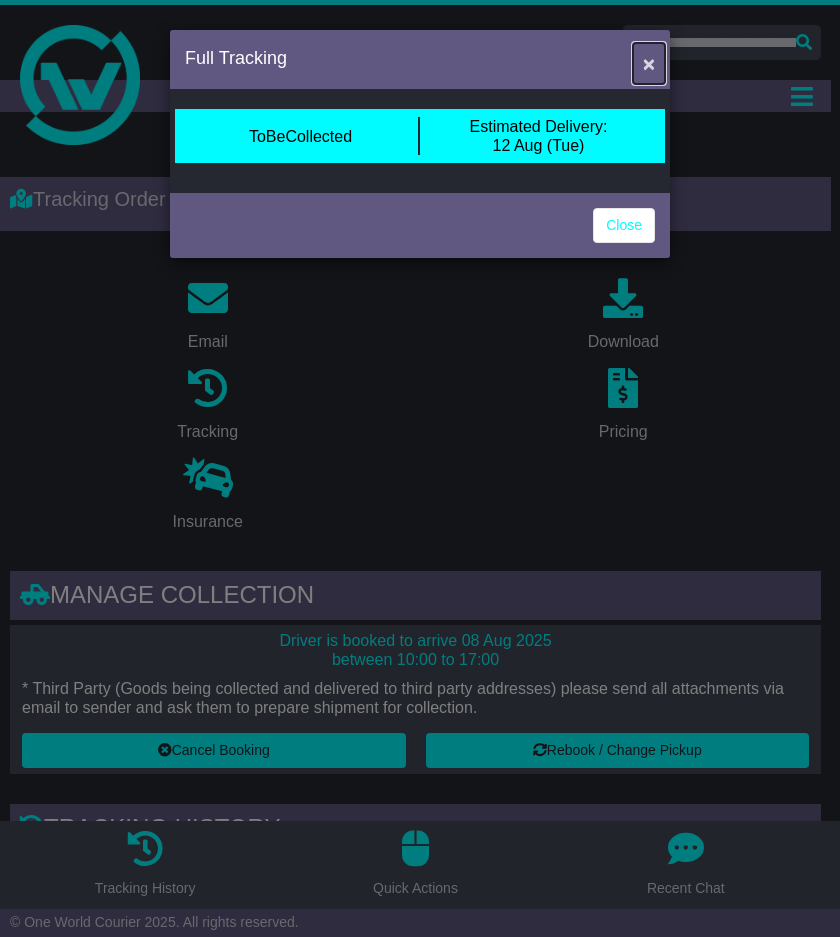 click on "×" at bounding box center (649, 63) 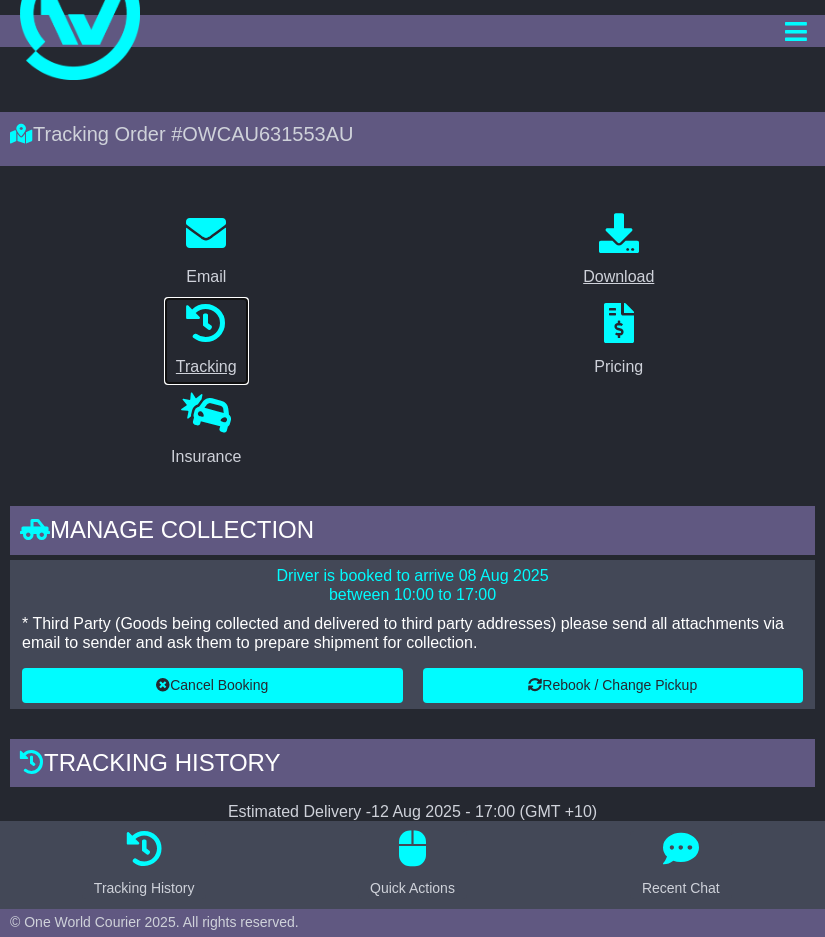 scroll, scrollTop: 100, scrollLeft: 0, axis: vertical 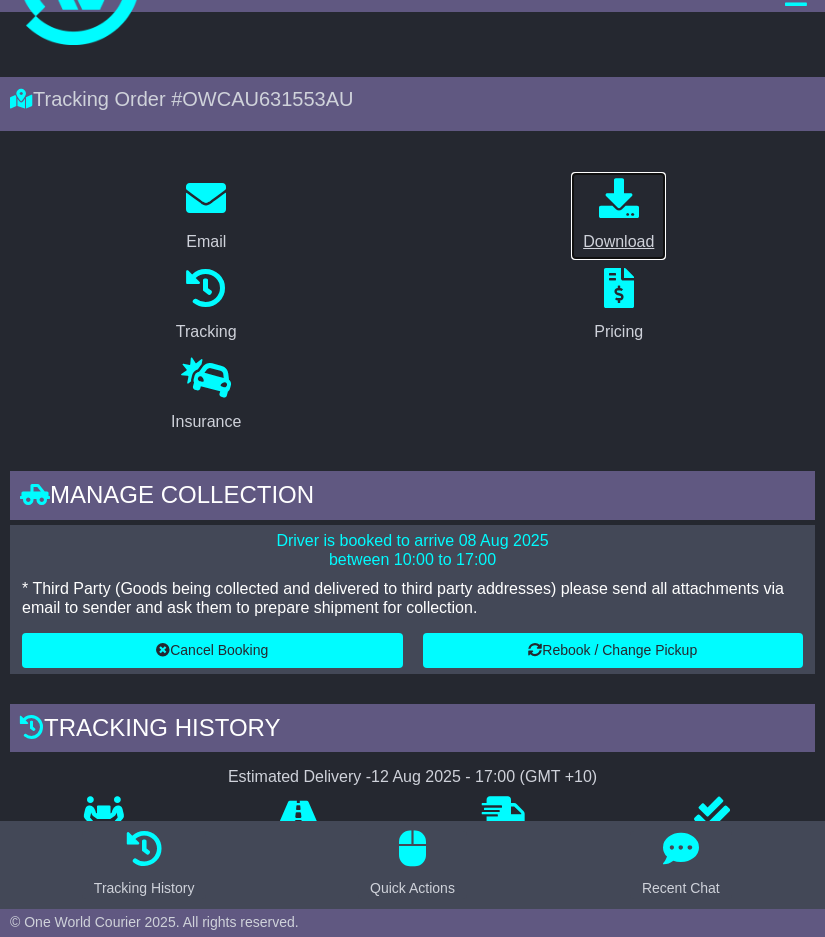 click at bounding box center [618, 199] 